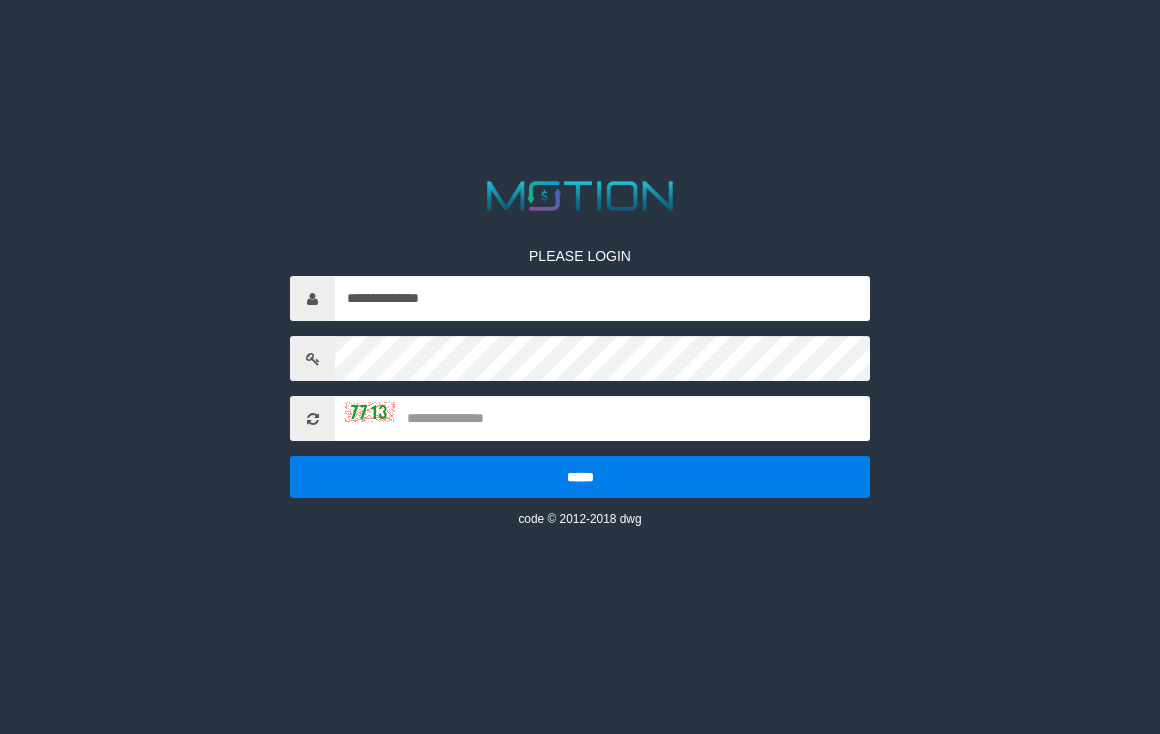 scroll, scrollTop: 0, scrollLeft: 0, axis: both 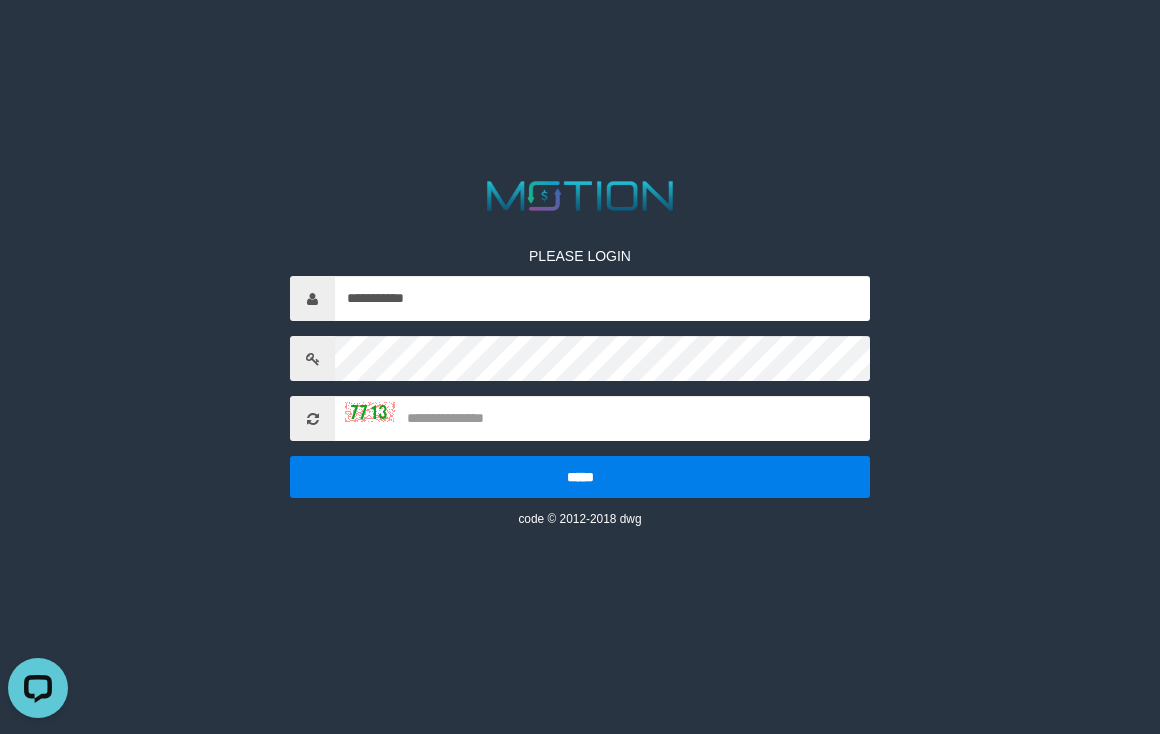 type on "**********" 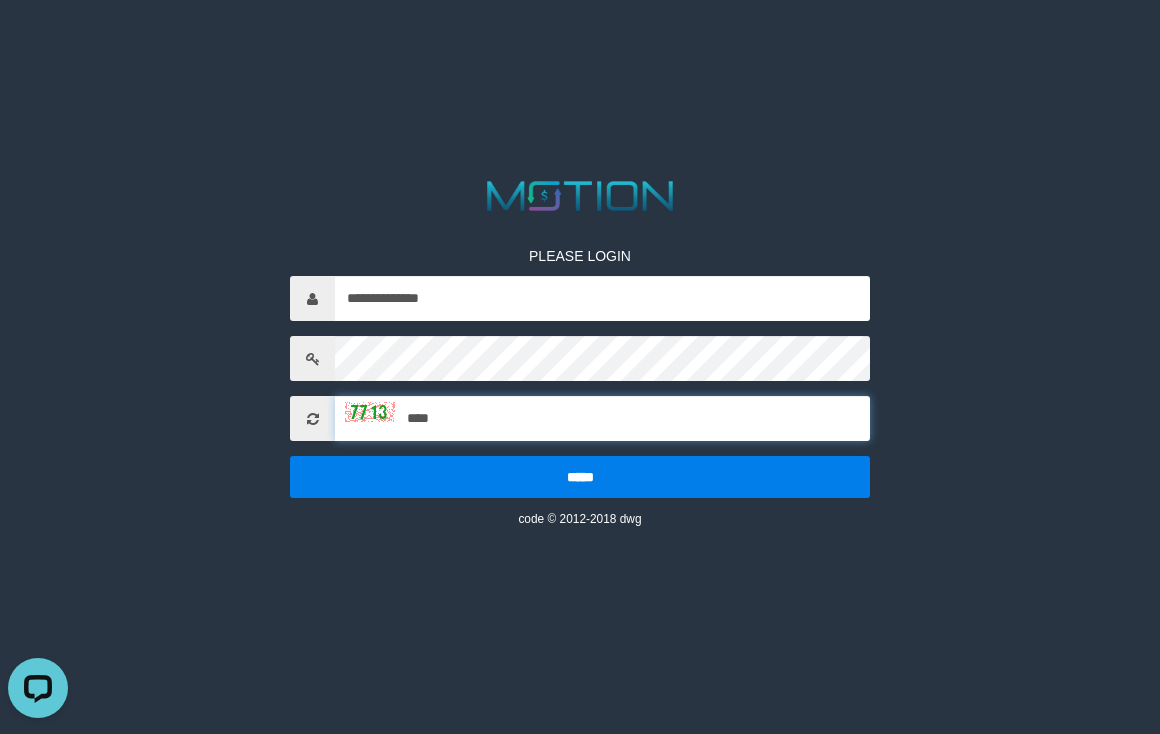 type on "****" 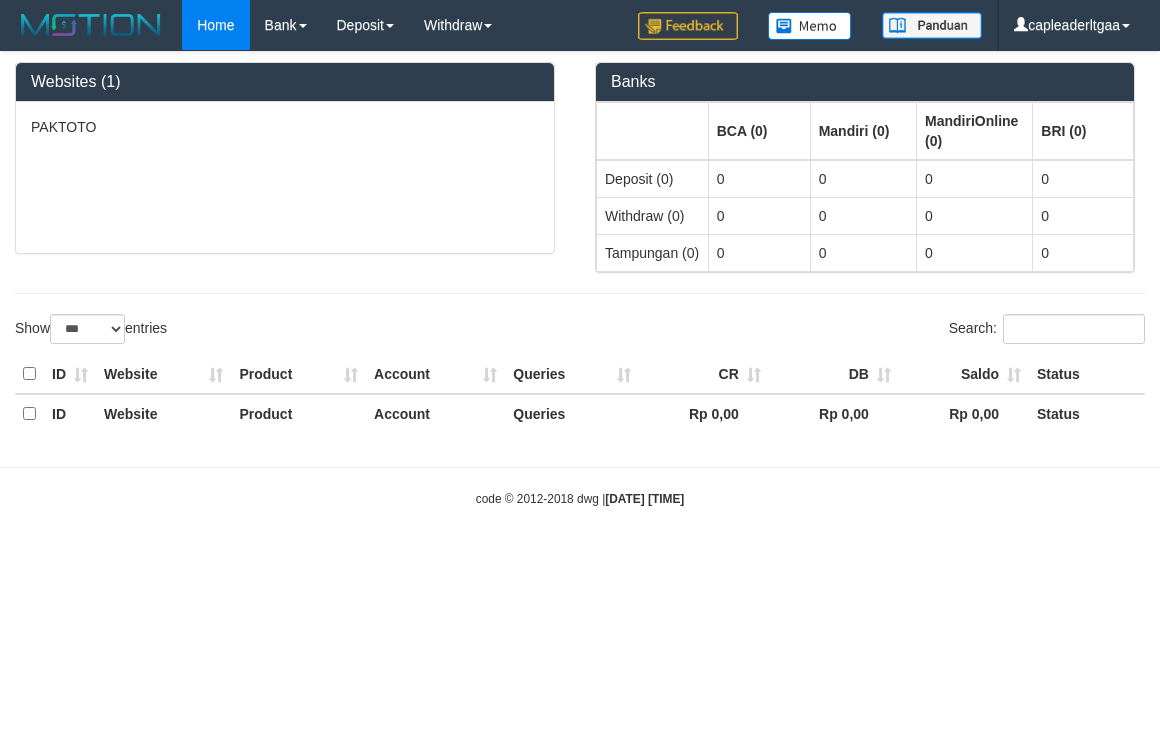 select on "***" 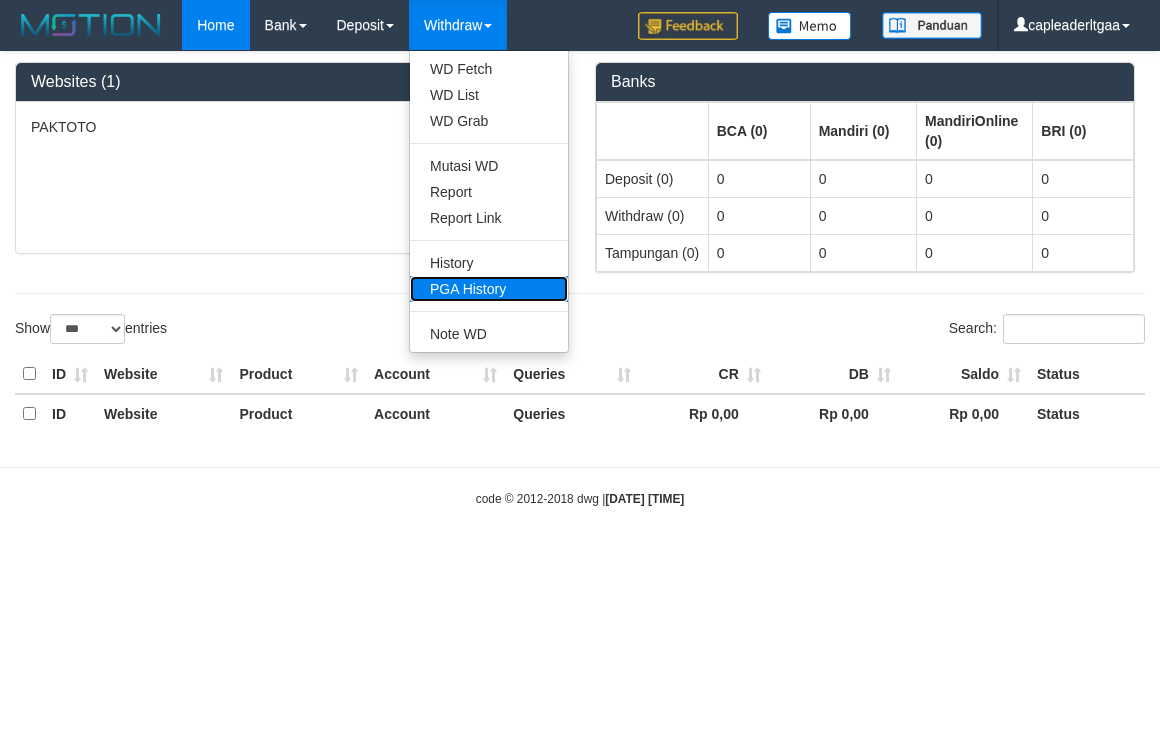 click on "PGA History" at bounding box center (489, 289) 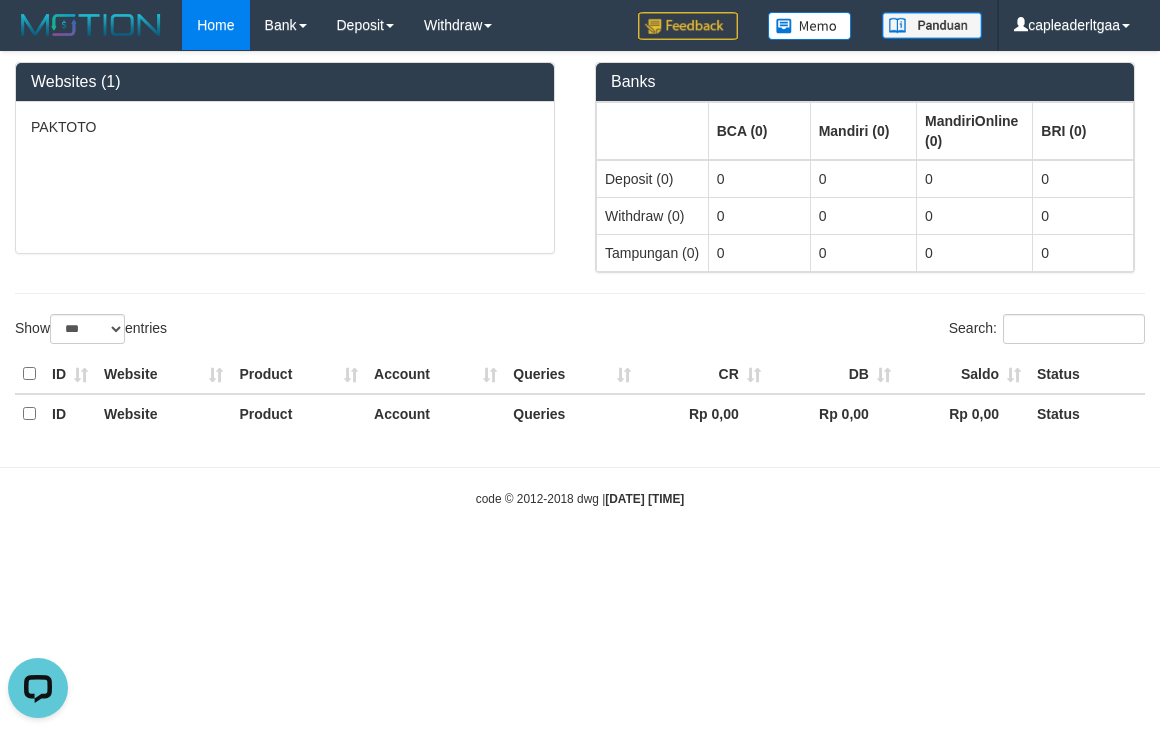 scroll, scrollTop: 0, scrollLeft: 0, axis: both 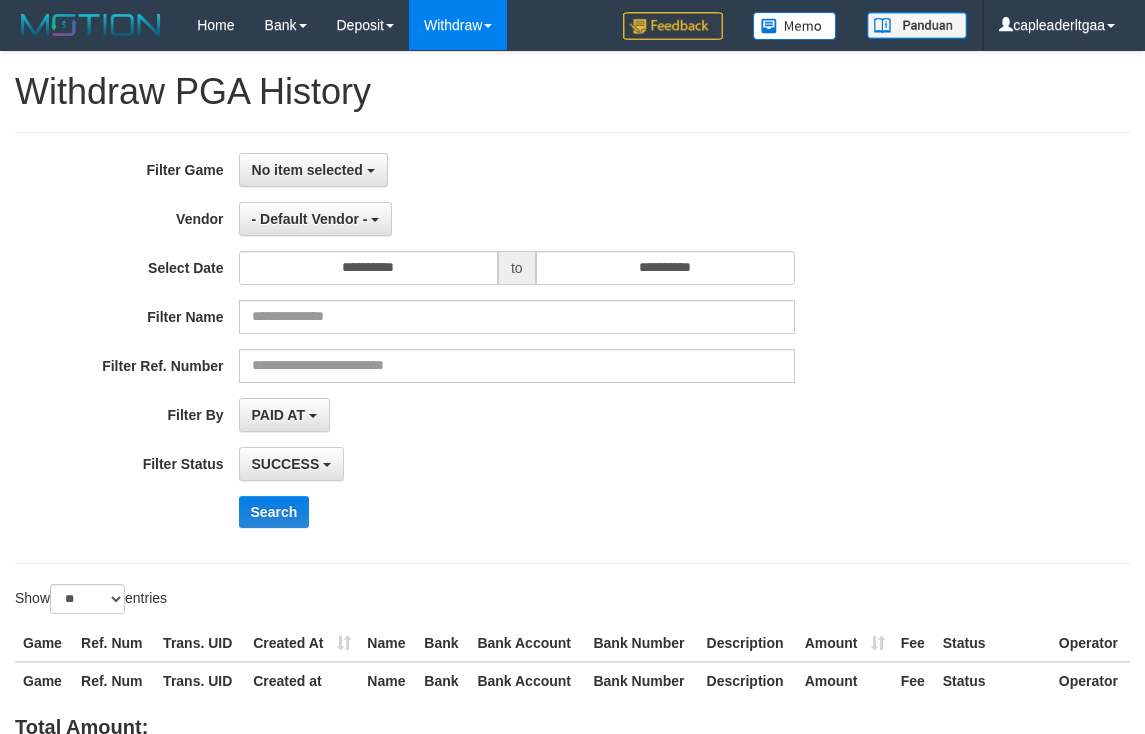 select 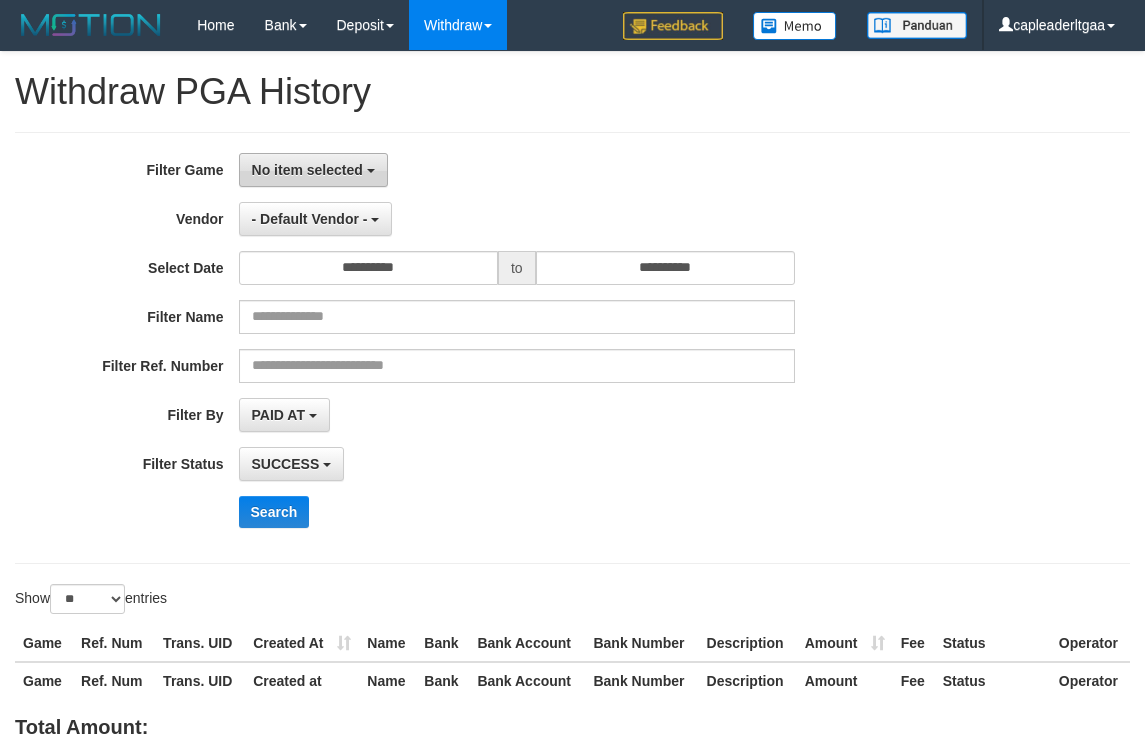click on "No item selected" at bounding box center [307, 170] 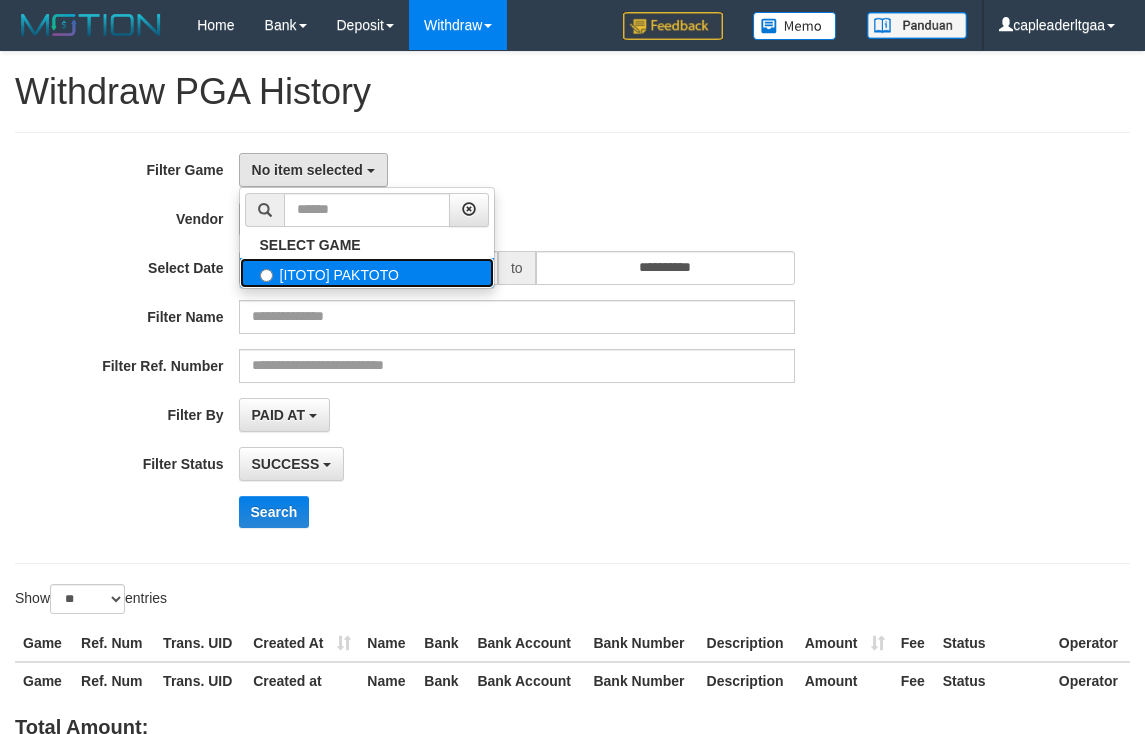 click on "[ITOTO] PAKTOTO" at bounding box center (367, 273) 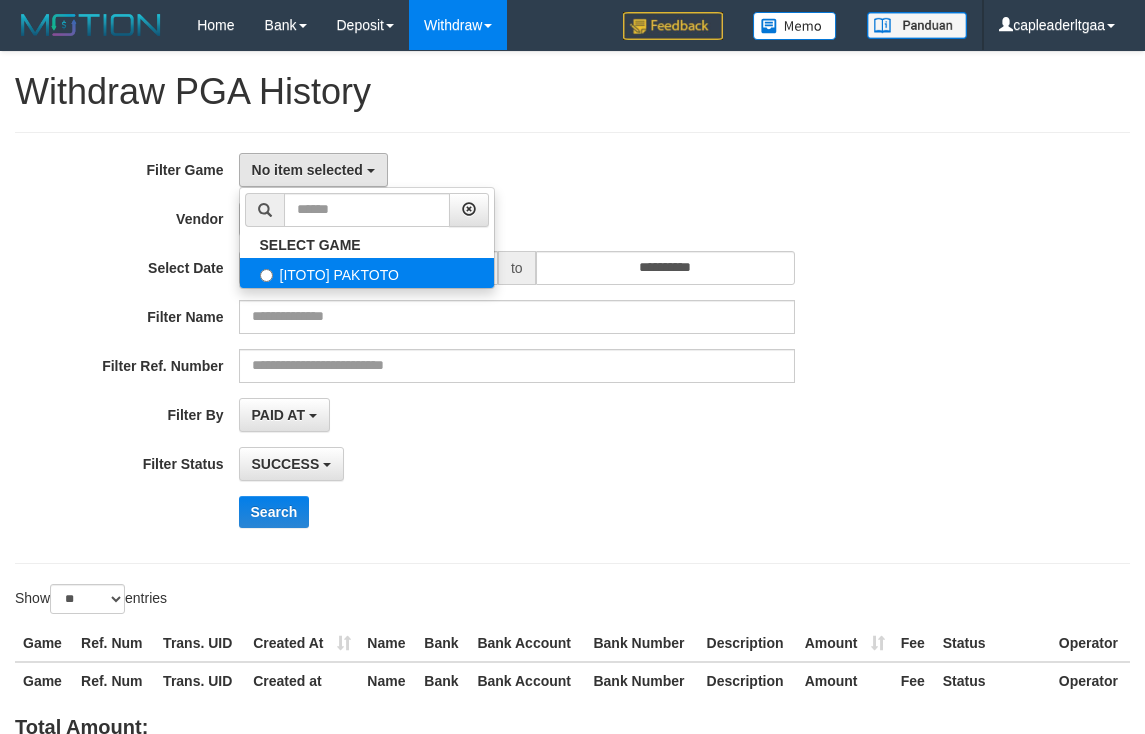 select on "****" 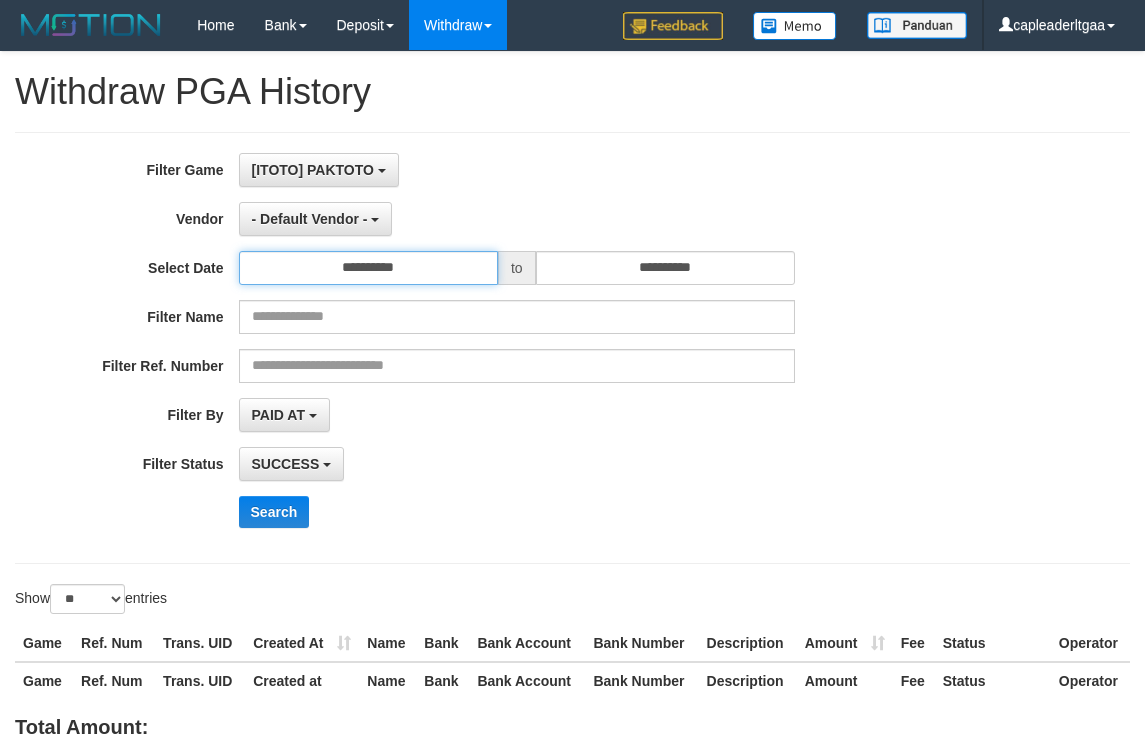 click on "**********" at bounding box center (368, 268) 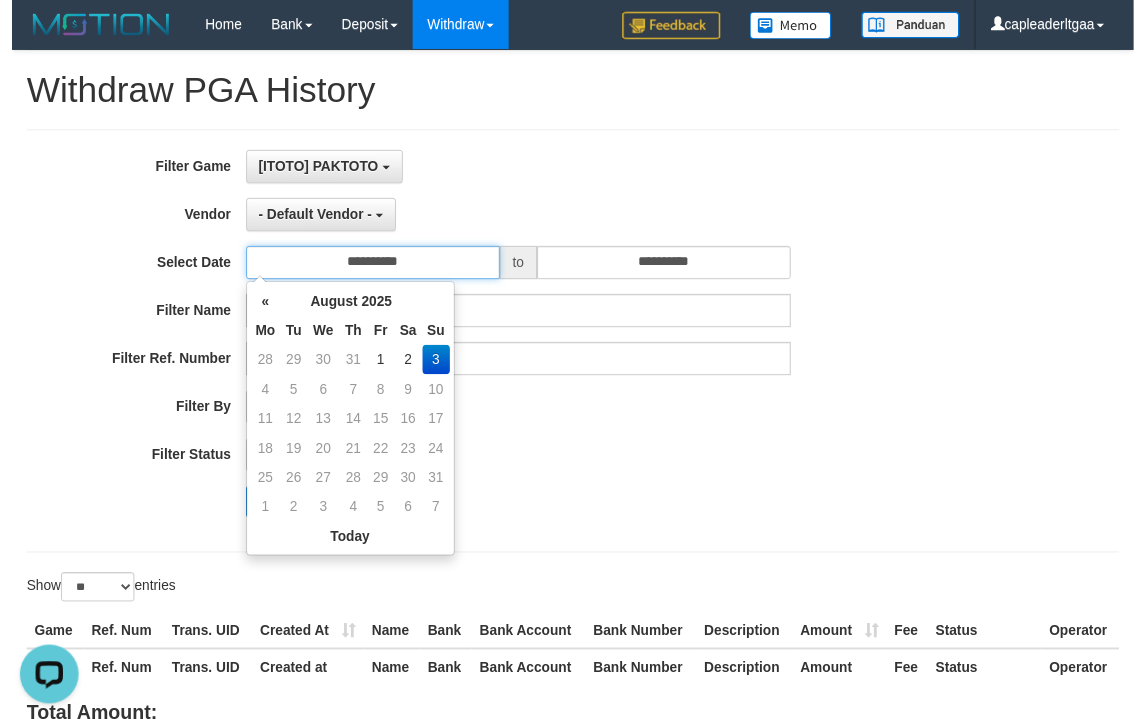 scroll, scrollTop: 0, scrollLeft: 0, axis: both 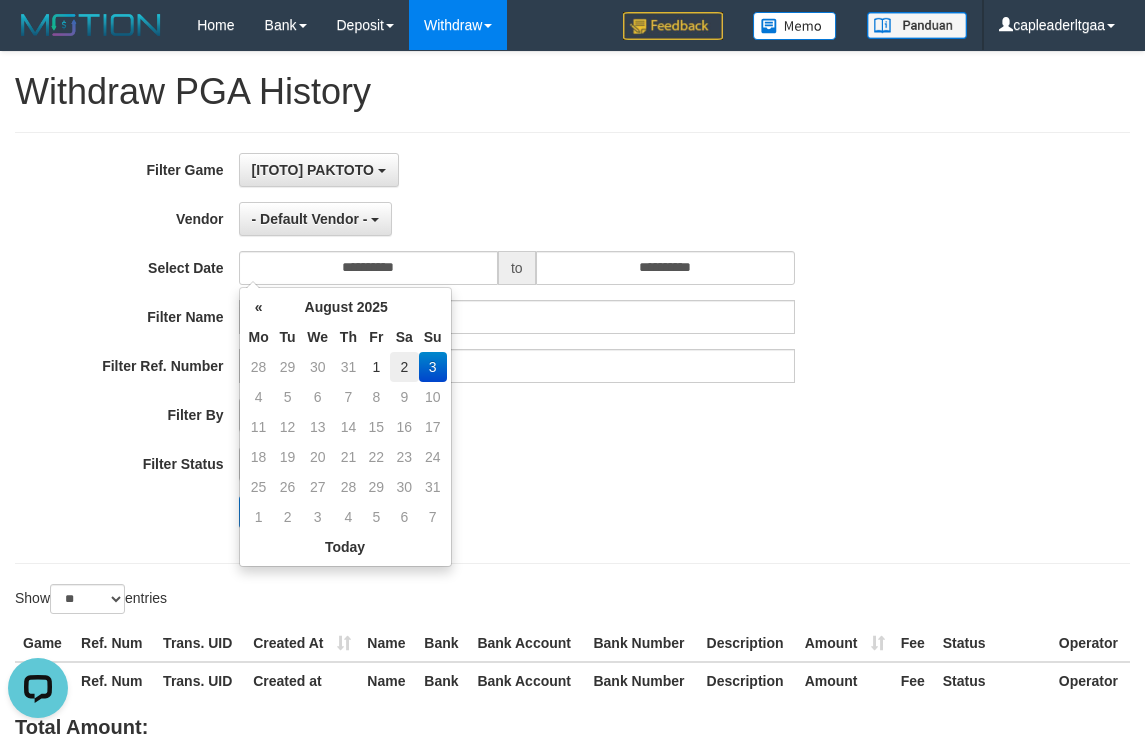 click on "2" at bounding box center (404, 367) 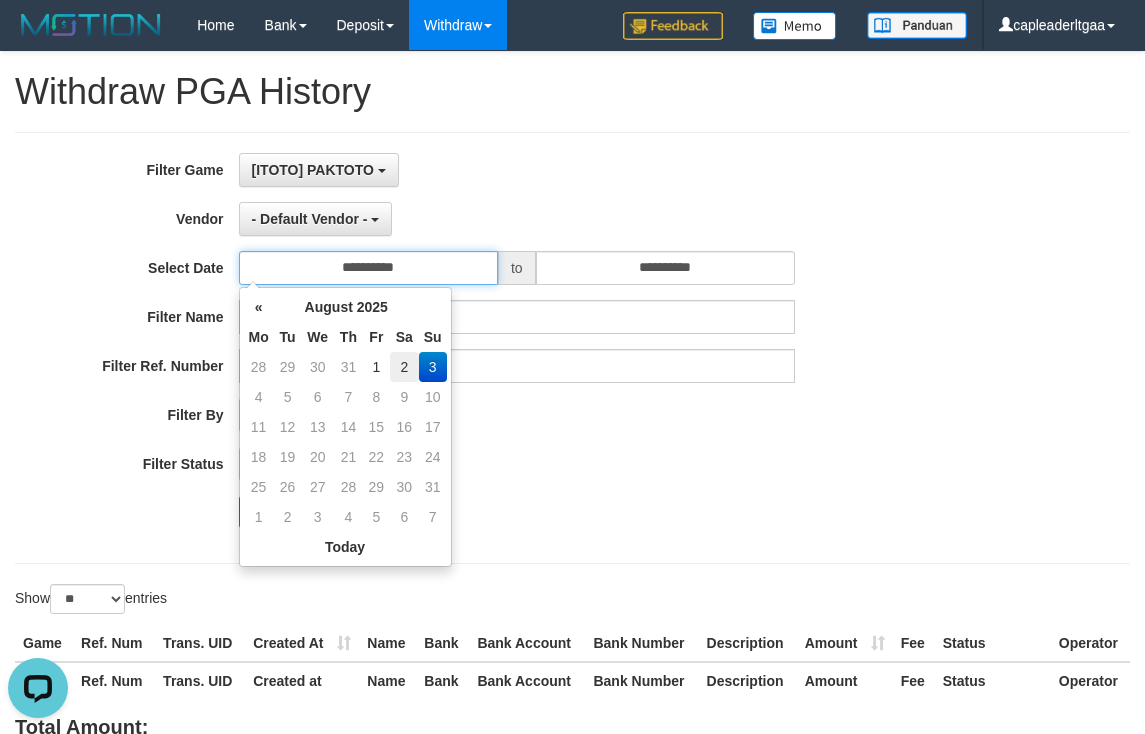 type on "**********" 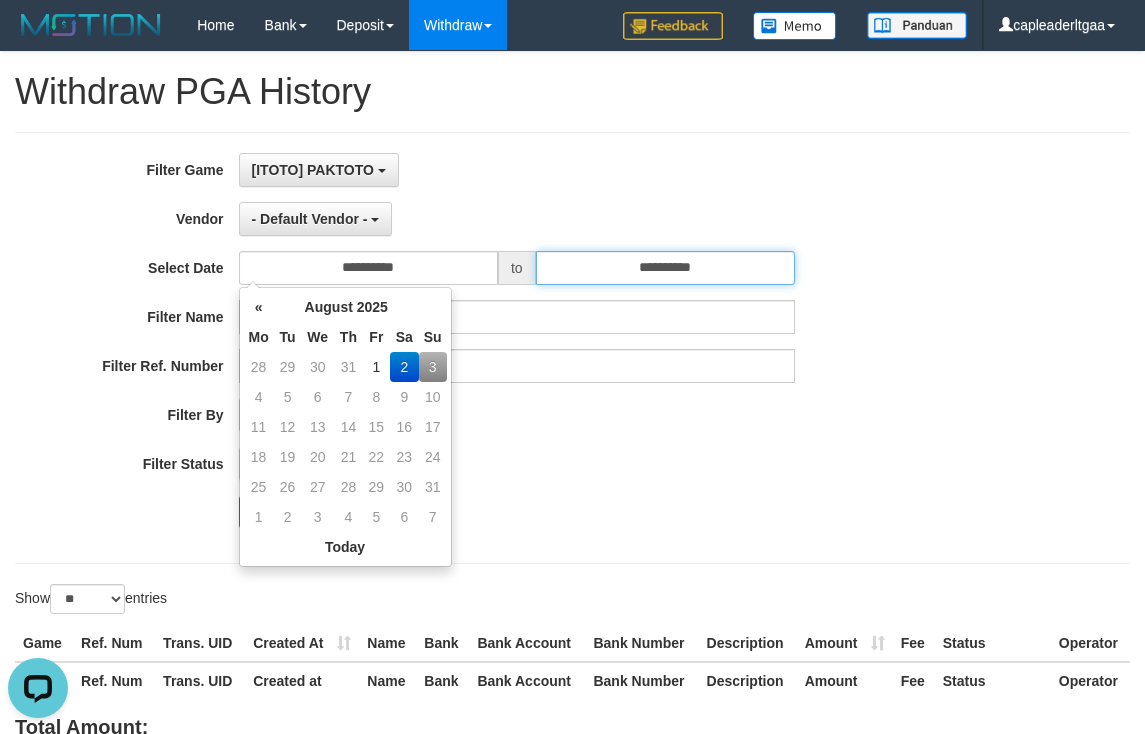 click on "**********" at bounding box center (665, 268) 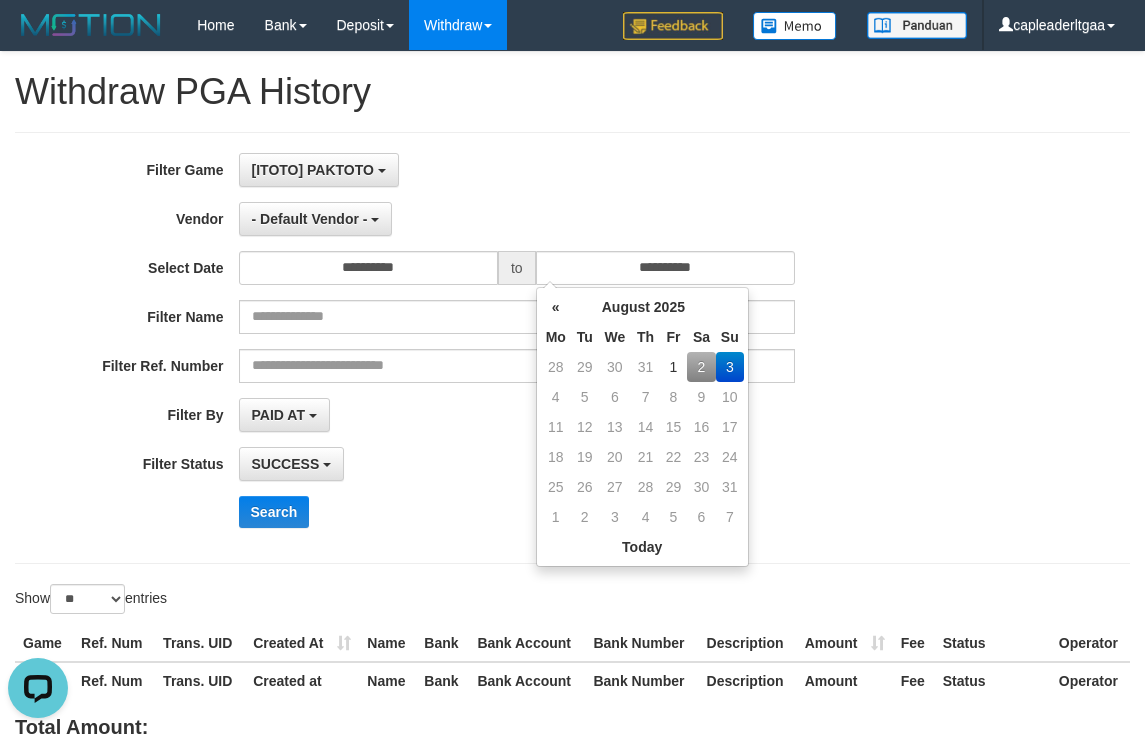 click on "2" at bounding box center (701, 367) 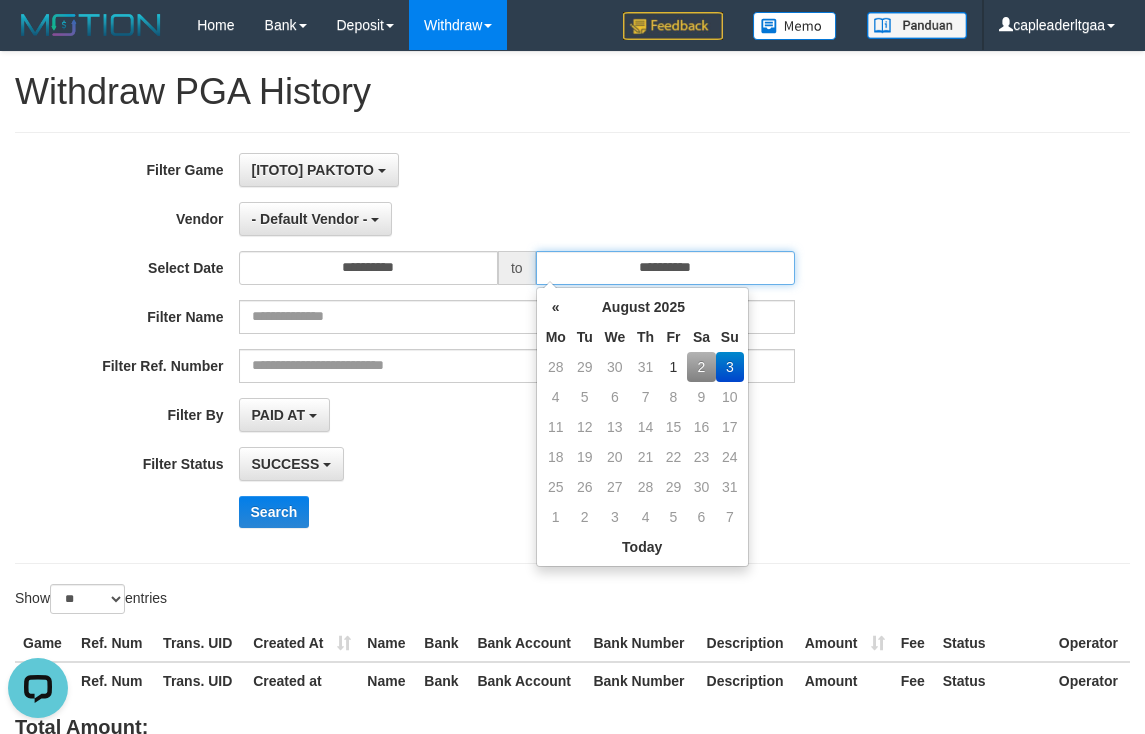 type on "**********" 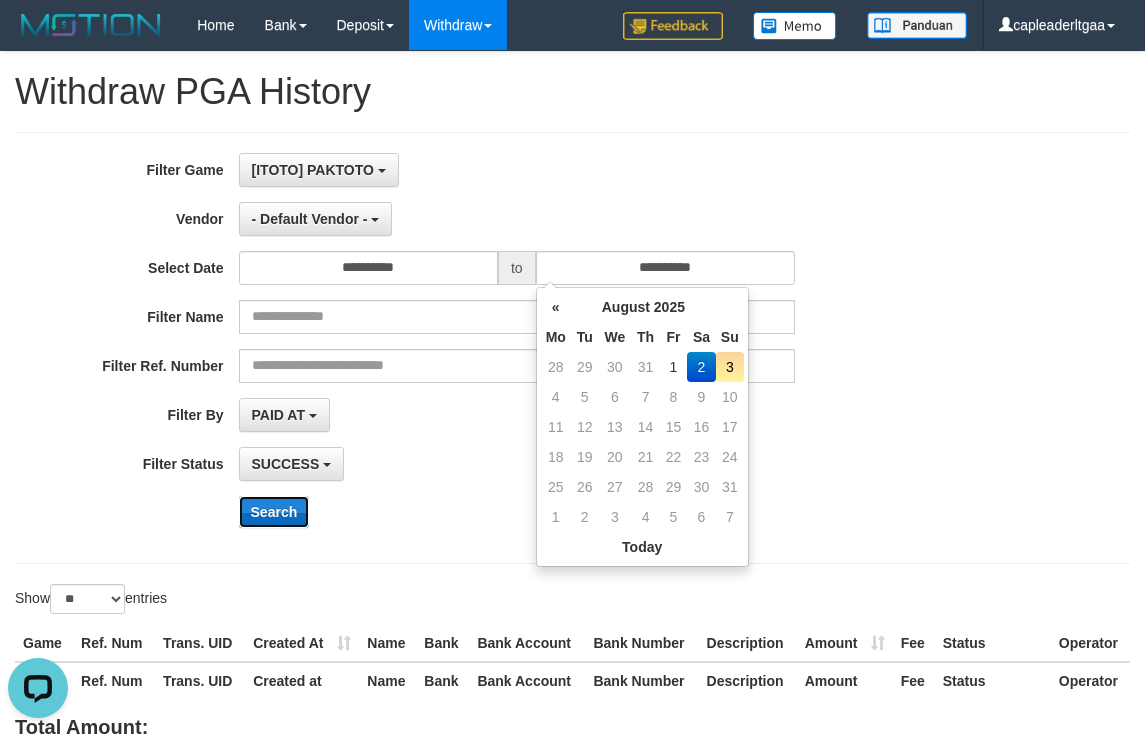 click on "Search" at bounding box center (274, 512) 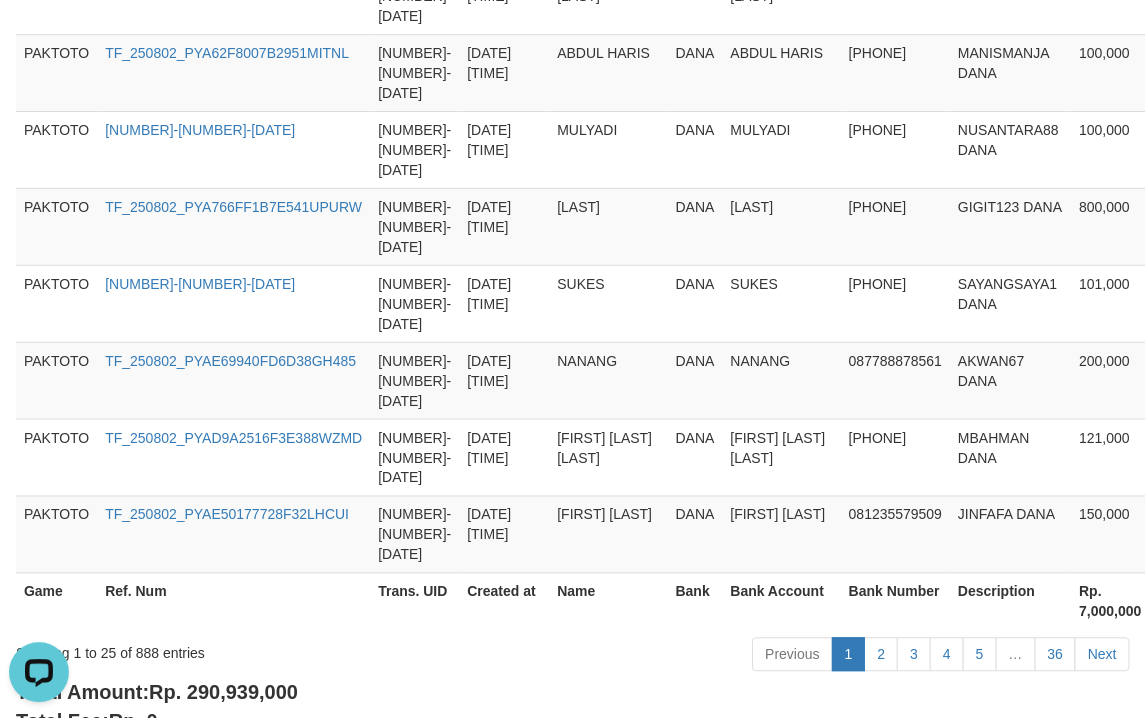 scroll, scrollTop: 2162, scrollLeft: 0, axis: vertical 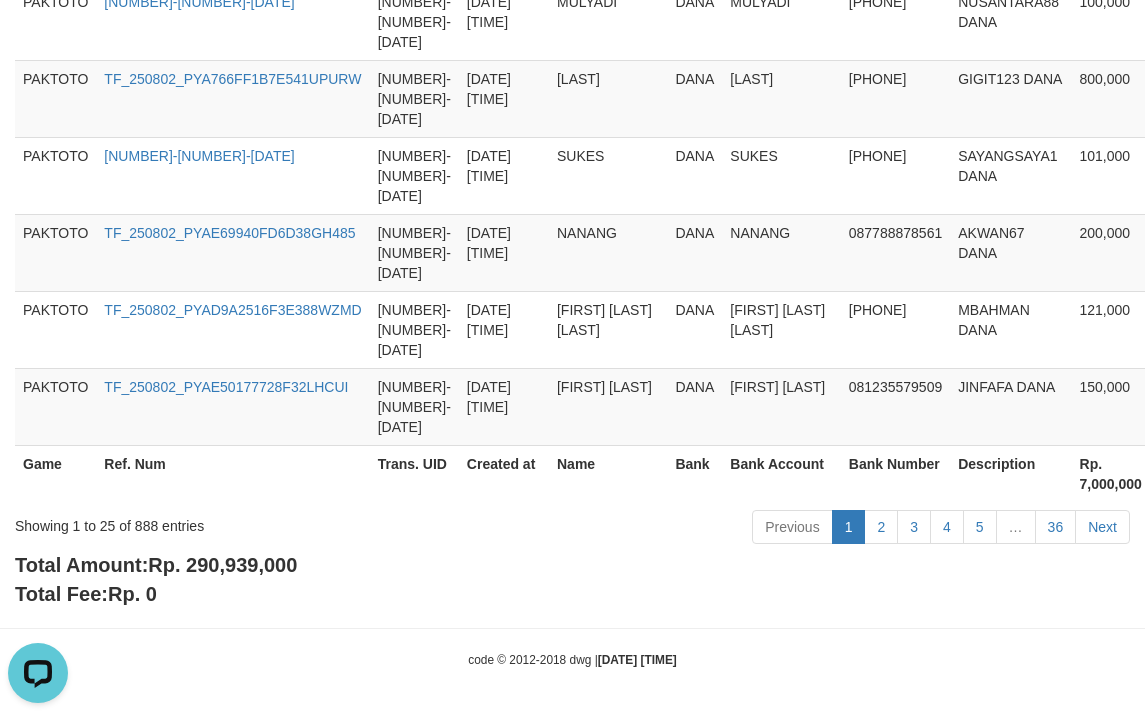 click on "Rp. 290,939,000" at bounding box center [222, 565] 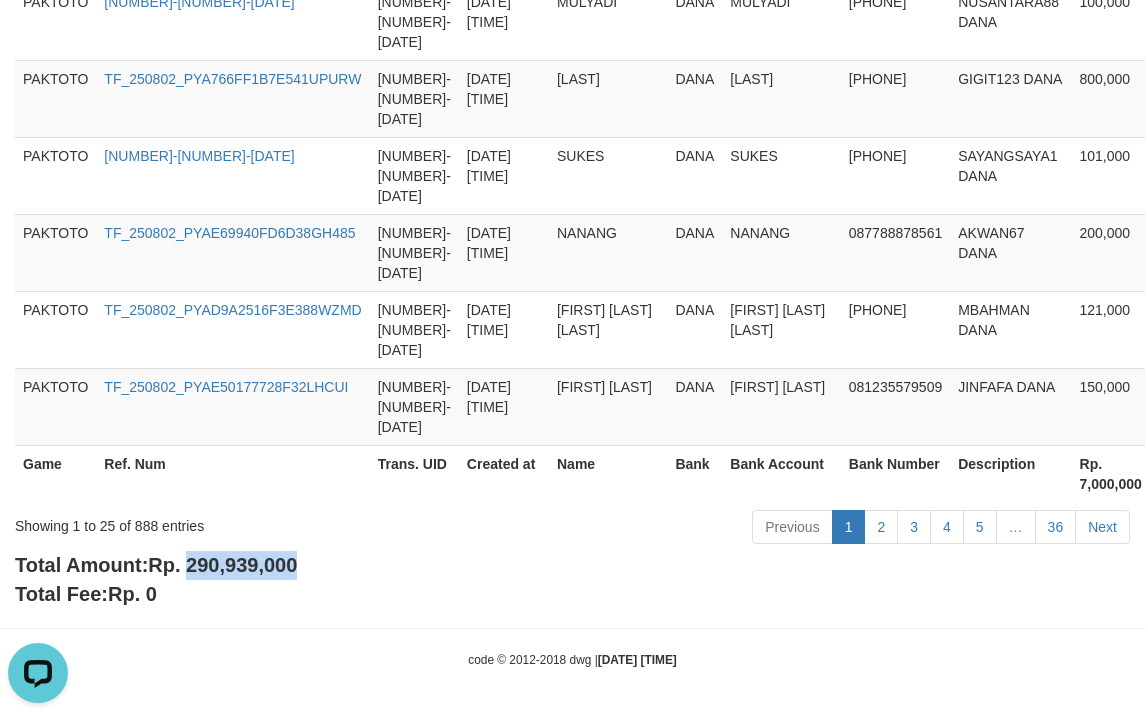 copy on "290,939,000" 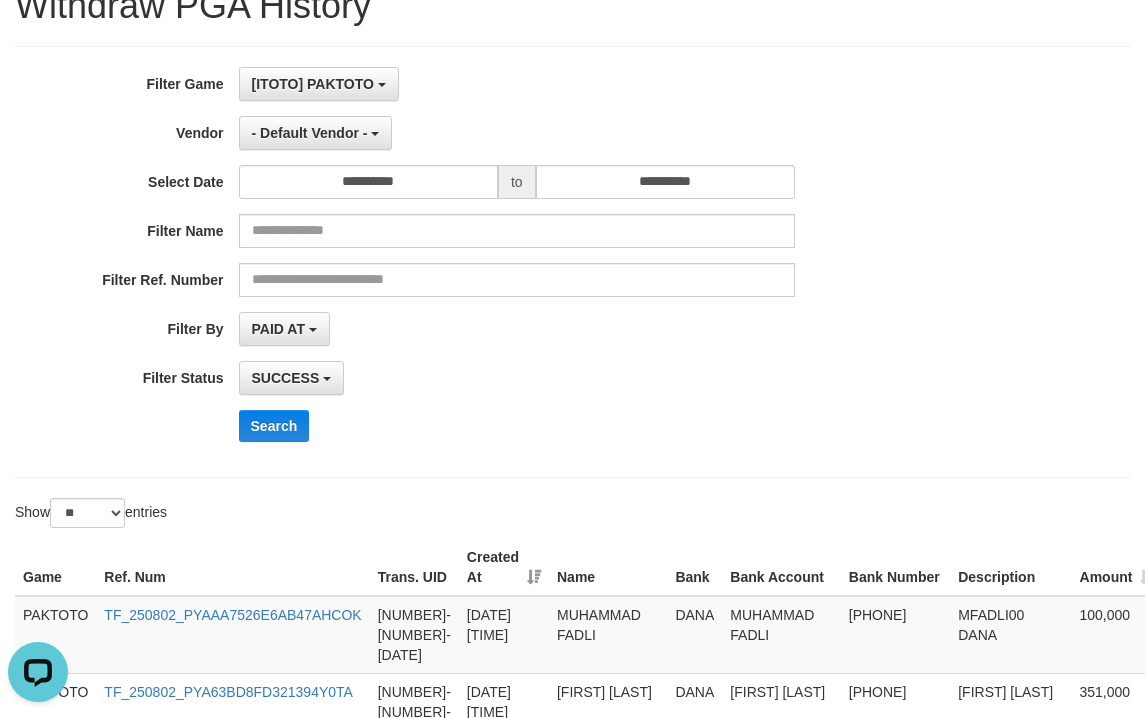 scroll, scrollTop: 0, scrollLeft: 0, axis: both 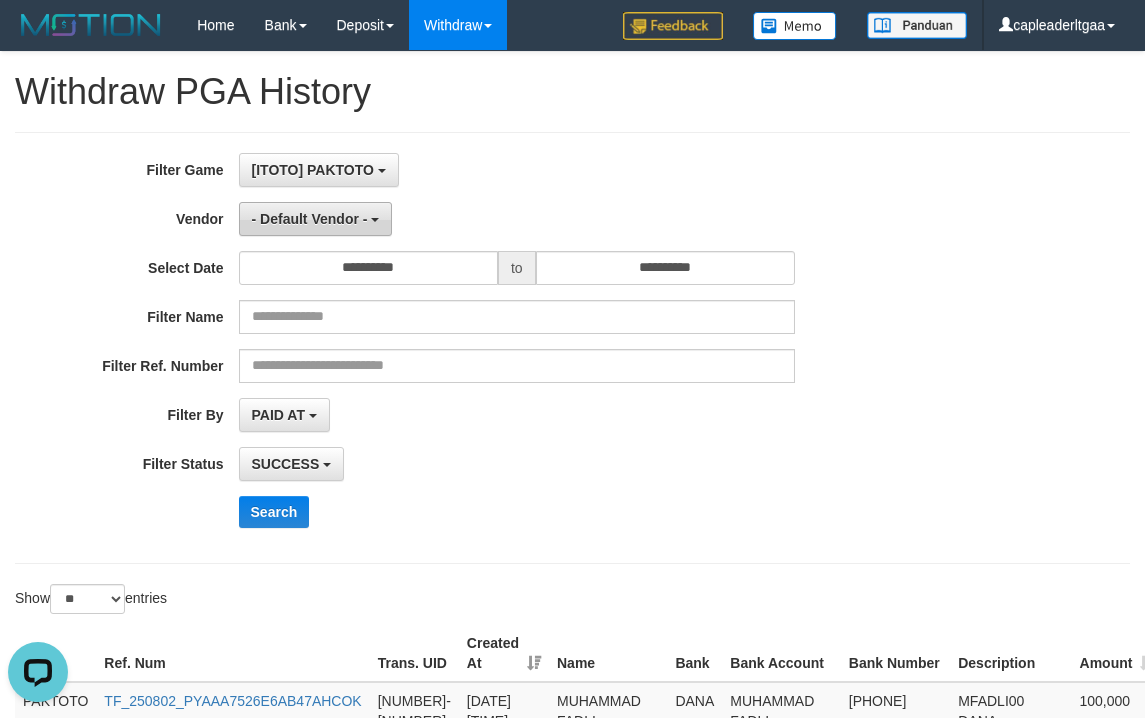 click on "- Default Vendor -" at bounding box center (310, 219) 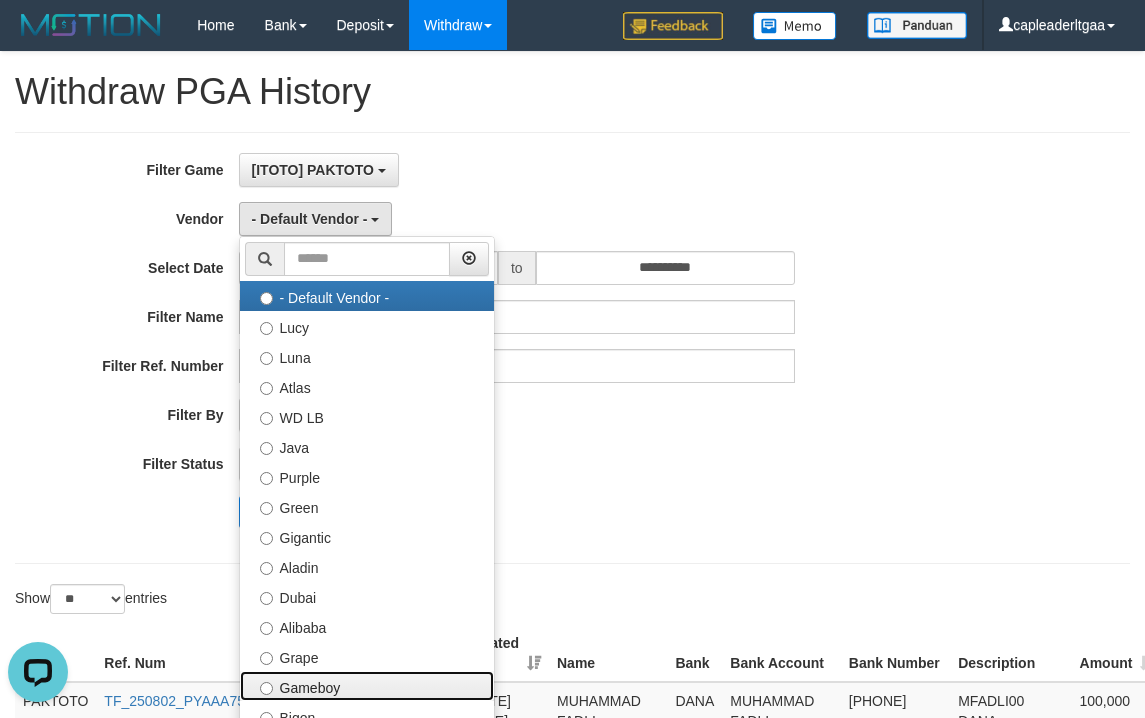 drag, startPoint x: 385, startPoint y: 677, endPoint x: 393, endPoint y: 643, distance: 34.928497 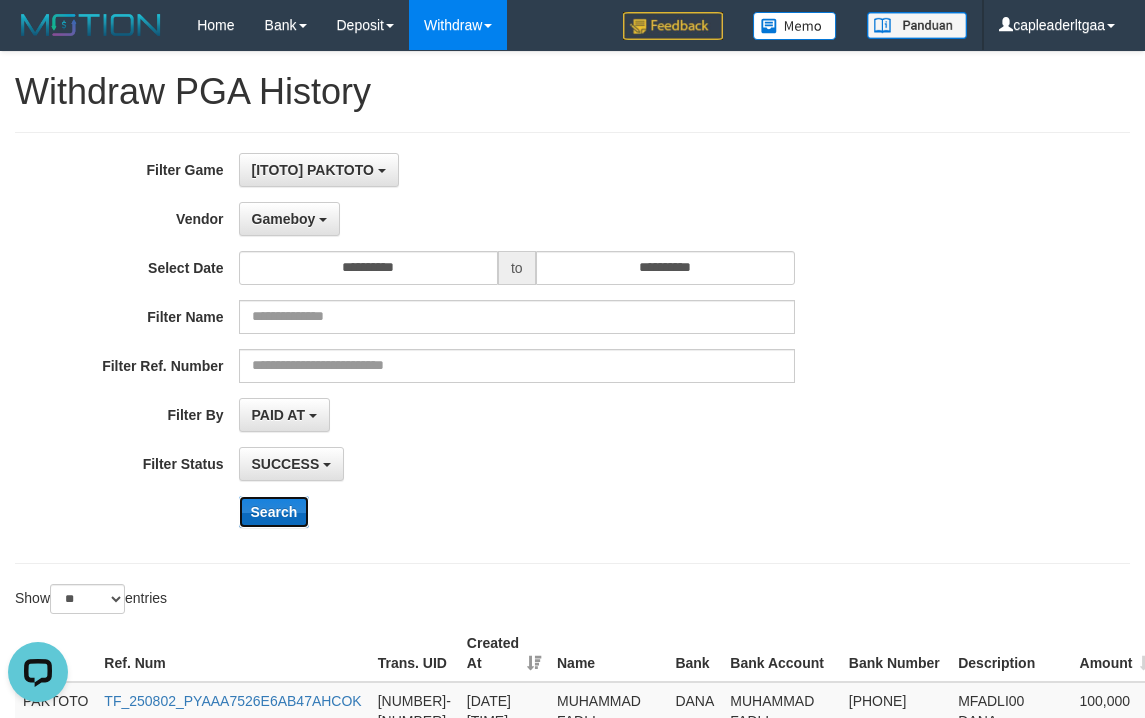 click on "Search" at bounding box center [274, 512] 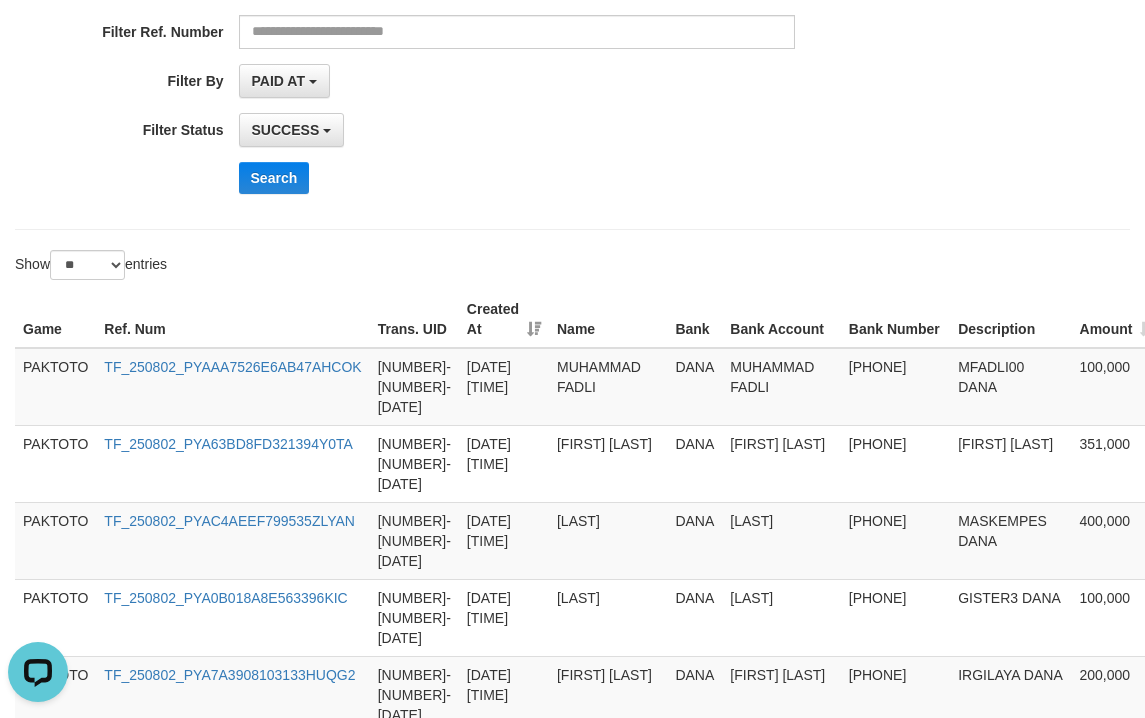 scroll, scrollTop: 0, scrollLeft: 0, axis: both 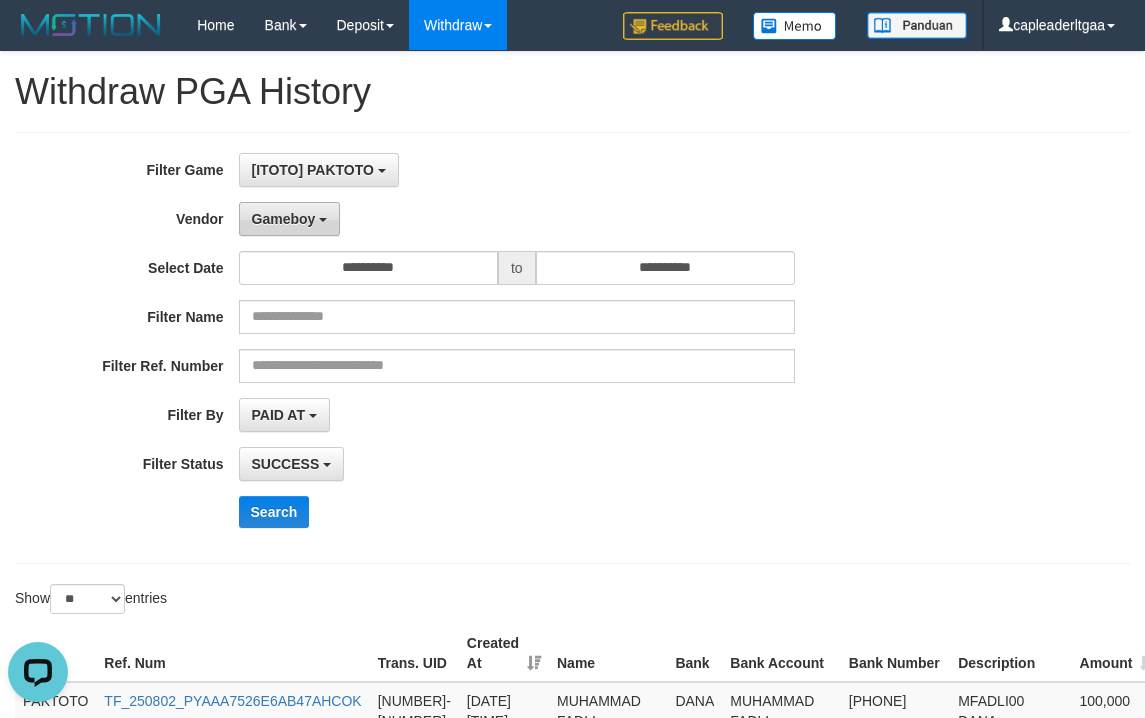 click on "Gameboy" at bounding box center [284, 219] 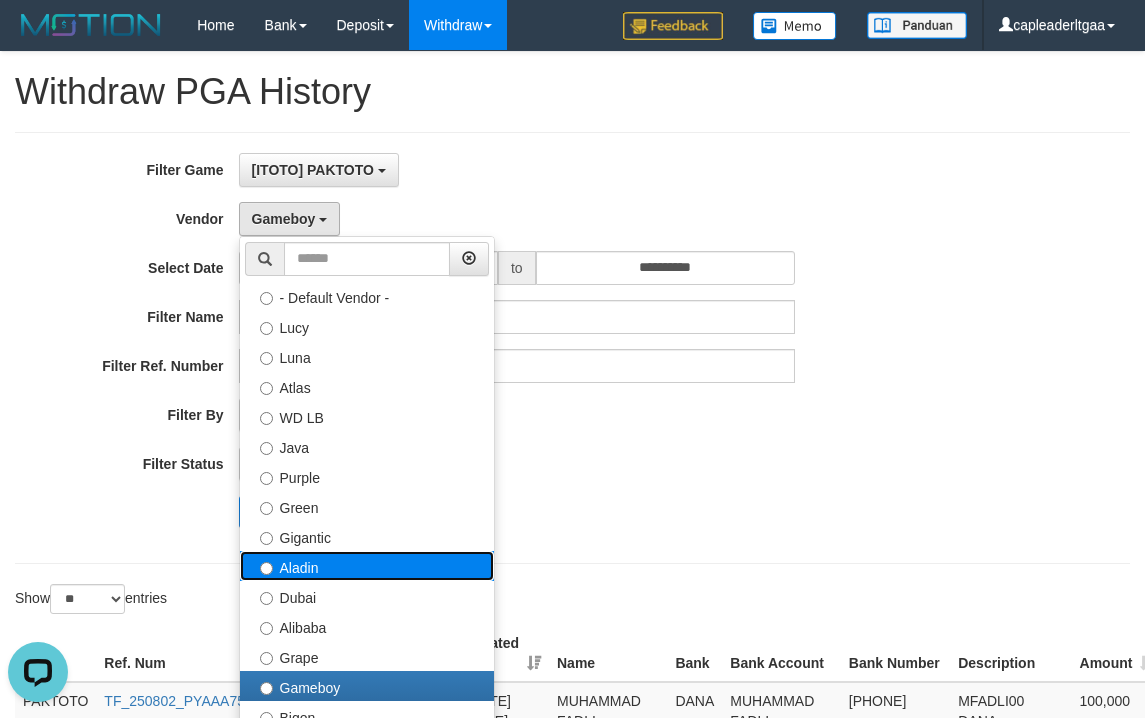 click on "Aladin" at bounding box center (367, 566) 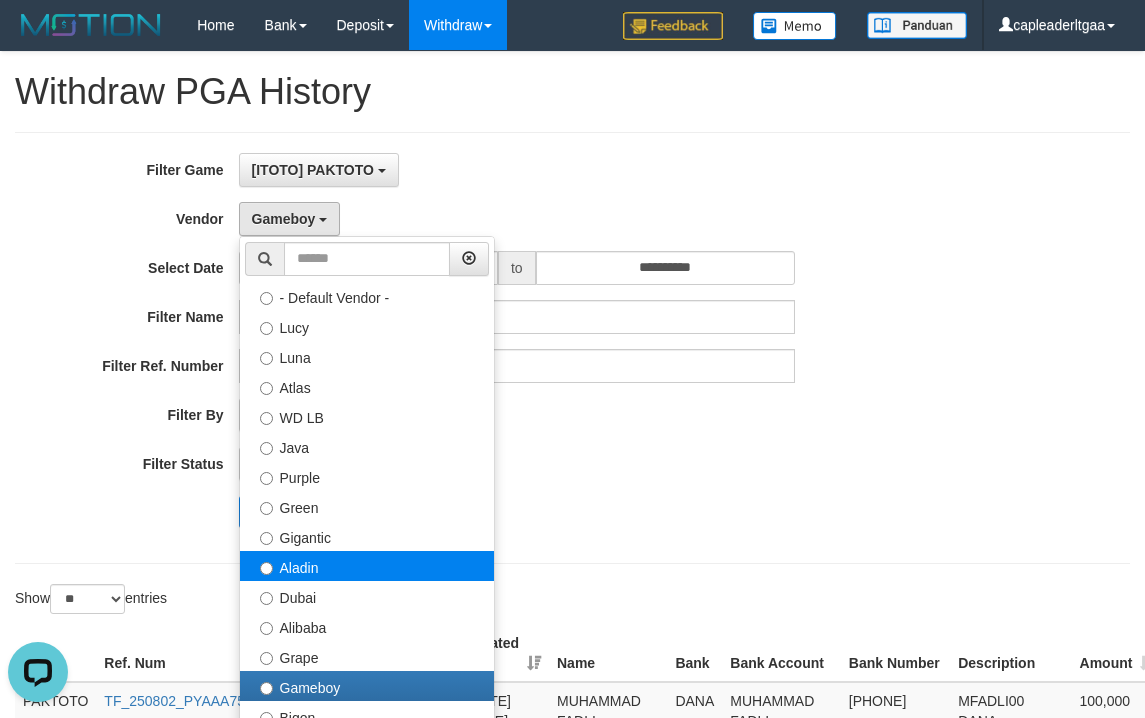 select on "**********" 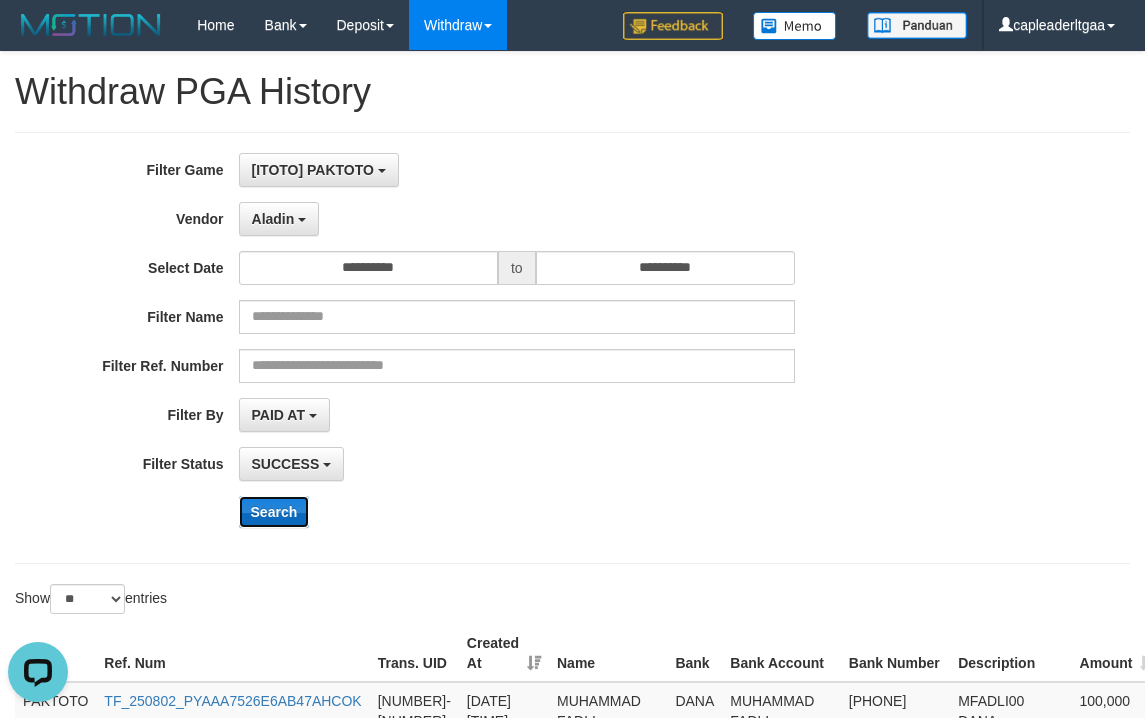 click on "Search" at bounding box center (274, 512) 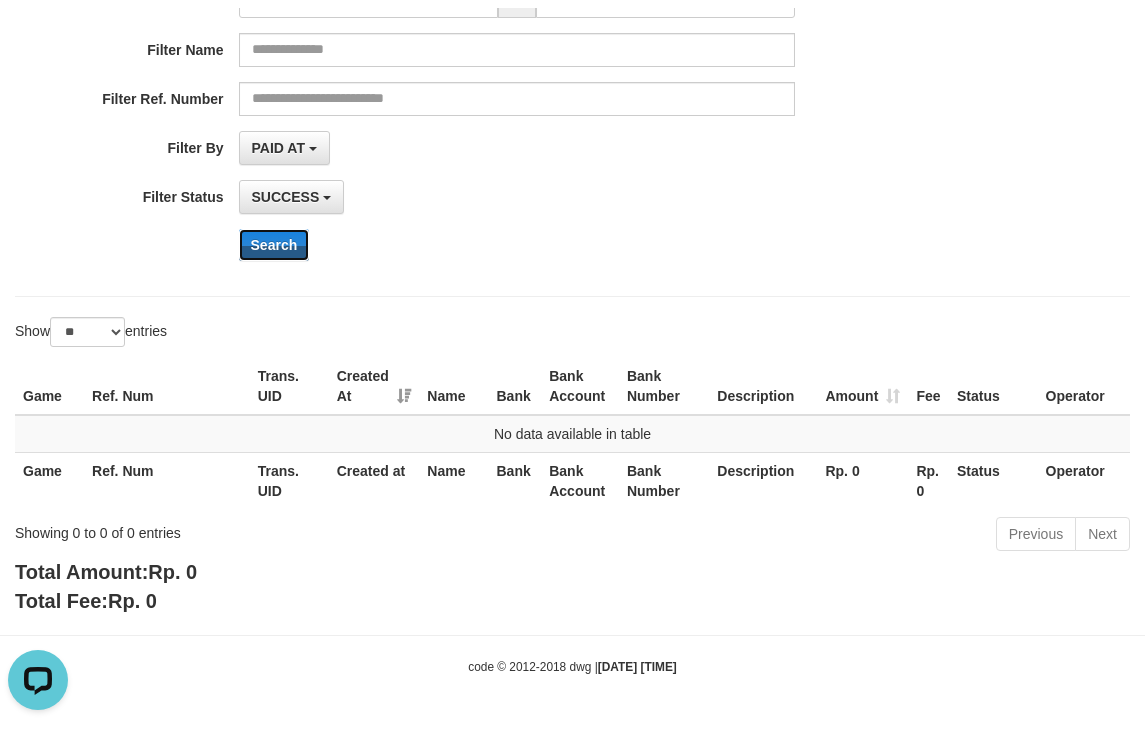 scroll, scrollTop: 260, scrollLeft: 0, axis: vertical 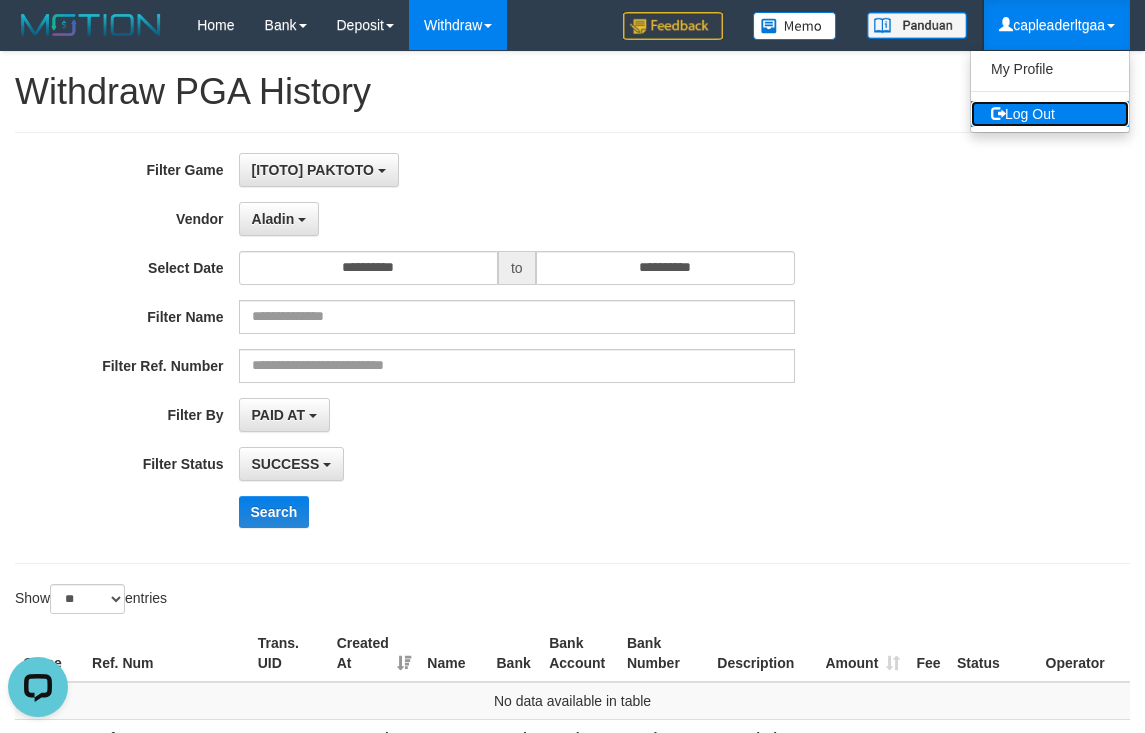 click on "Log Out" at bounding box center (1050, 114) 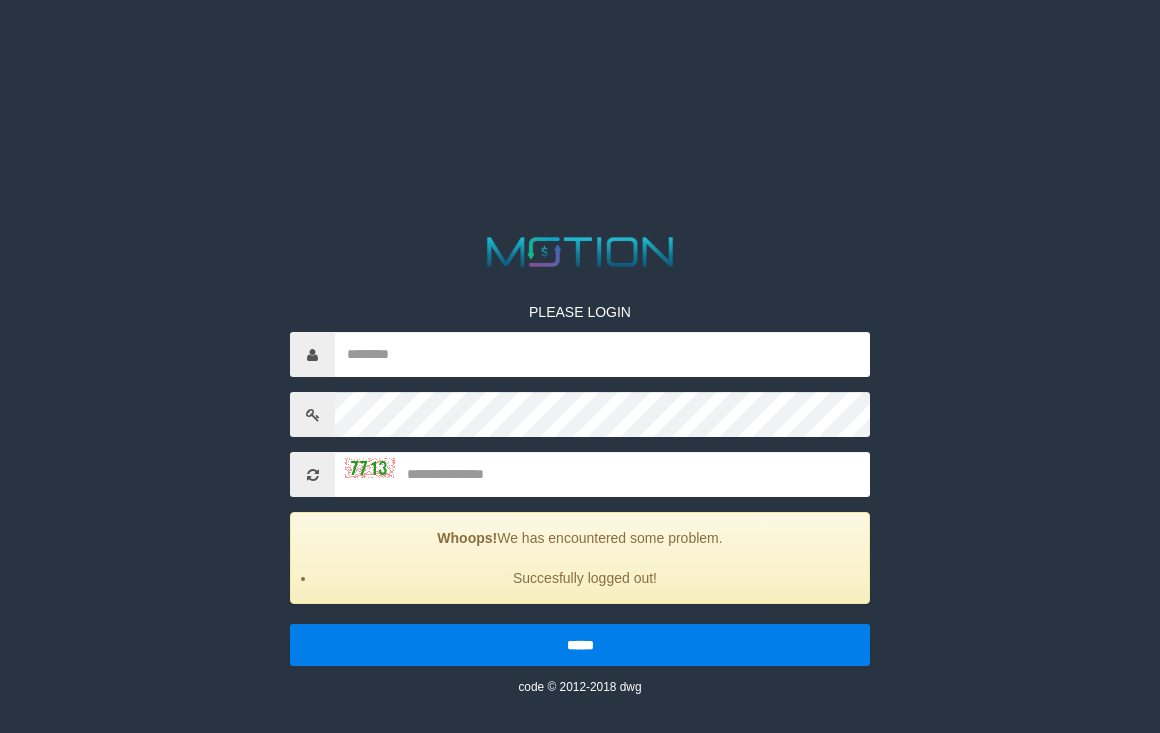 scroll, scrollTop: 0, scrollLeft: 0, axis: both 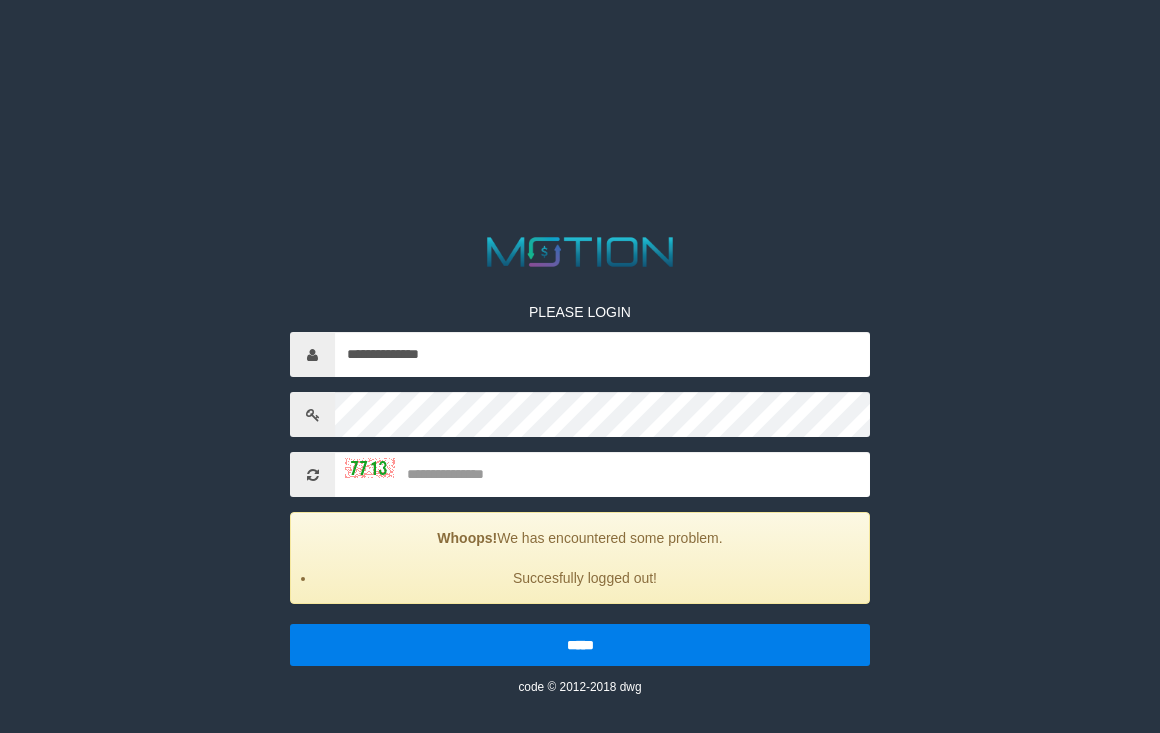 click on "**********" at bounding box center [580, 484] 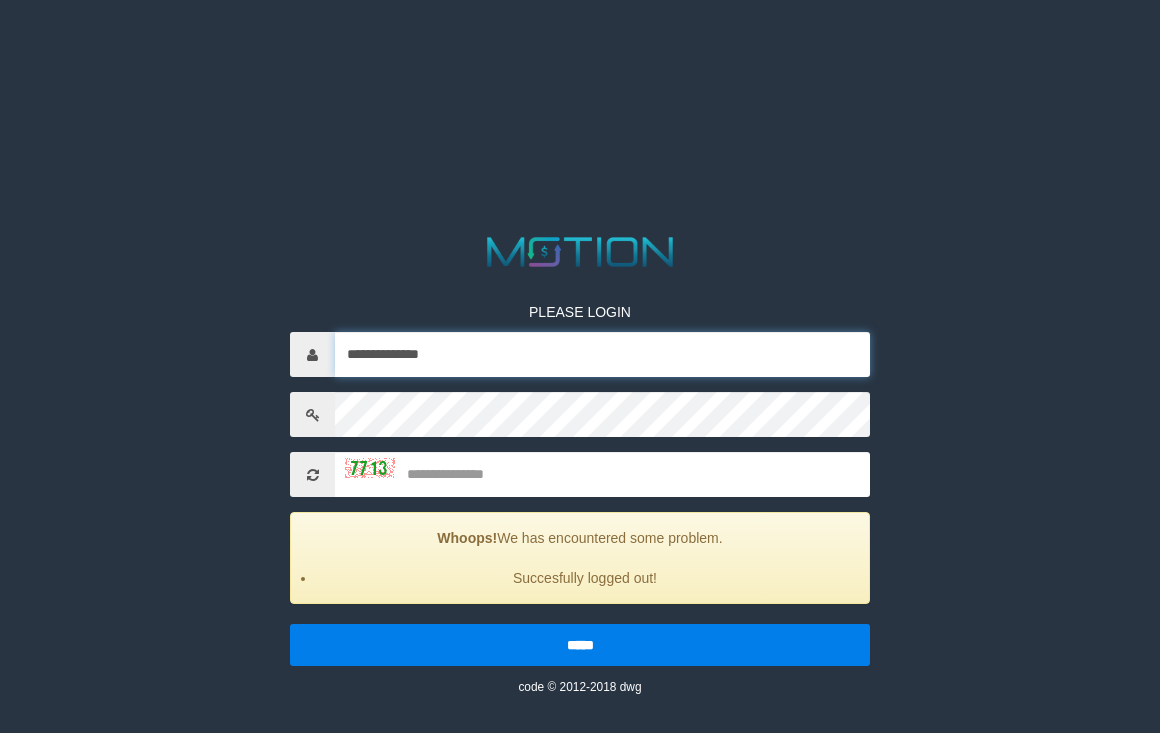 click on "**********" at bounding box center [602, 354] 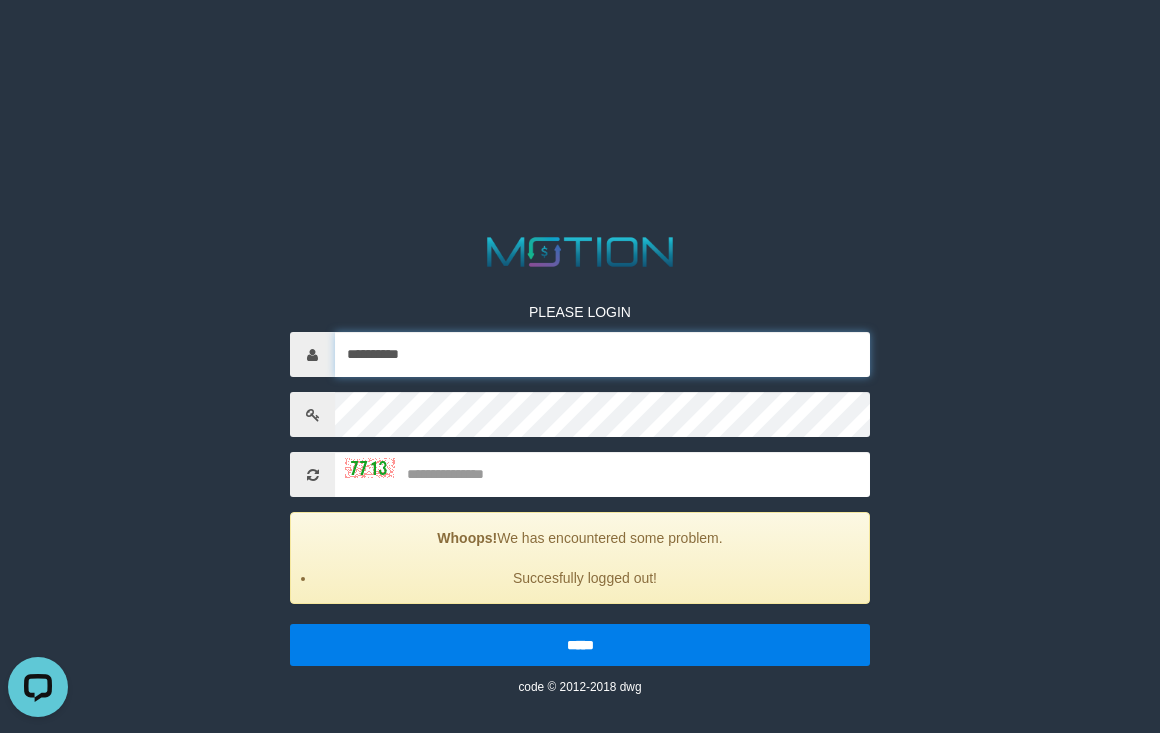 scroll, scrollTop: 0, scrollLeft: 0, axis: both 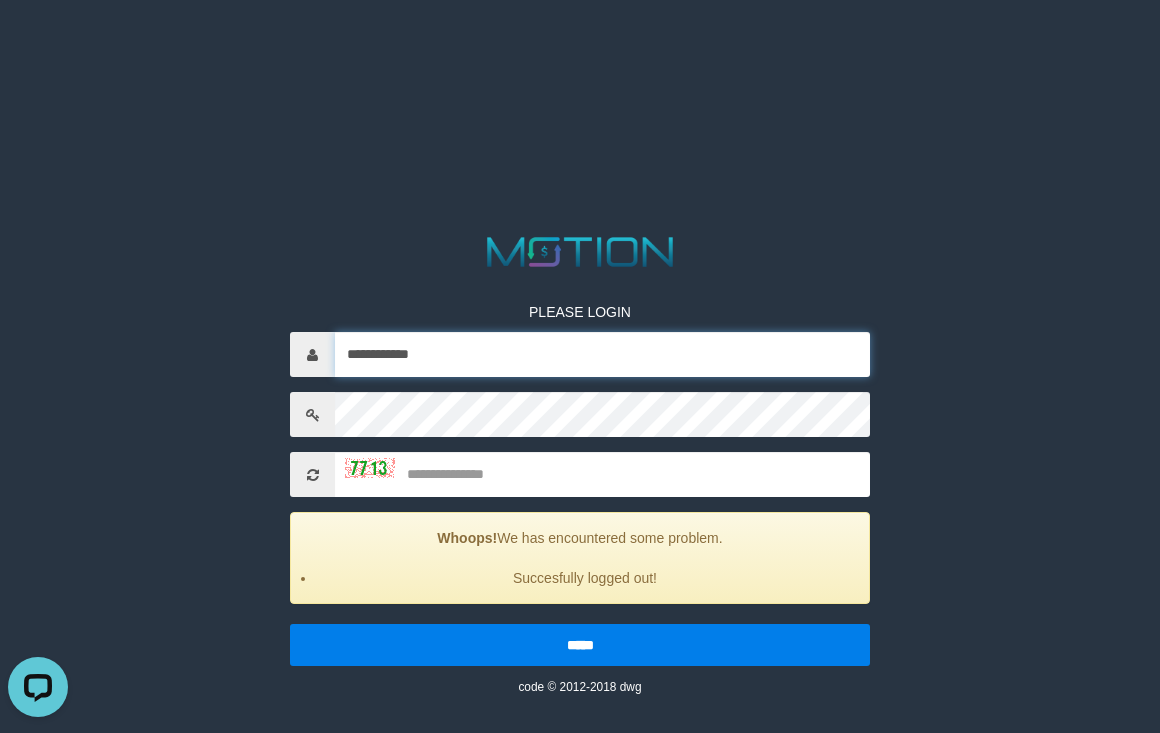 type on "**********" 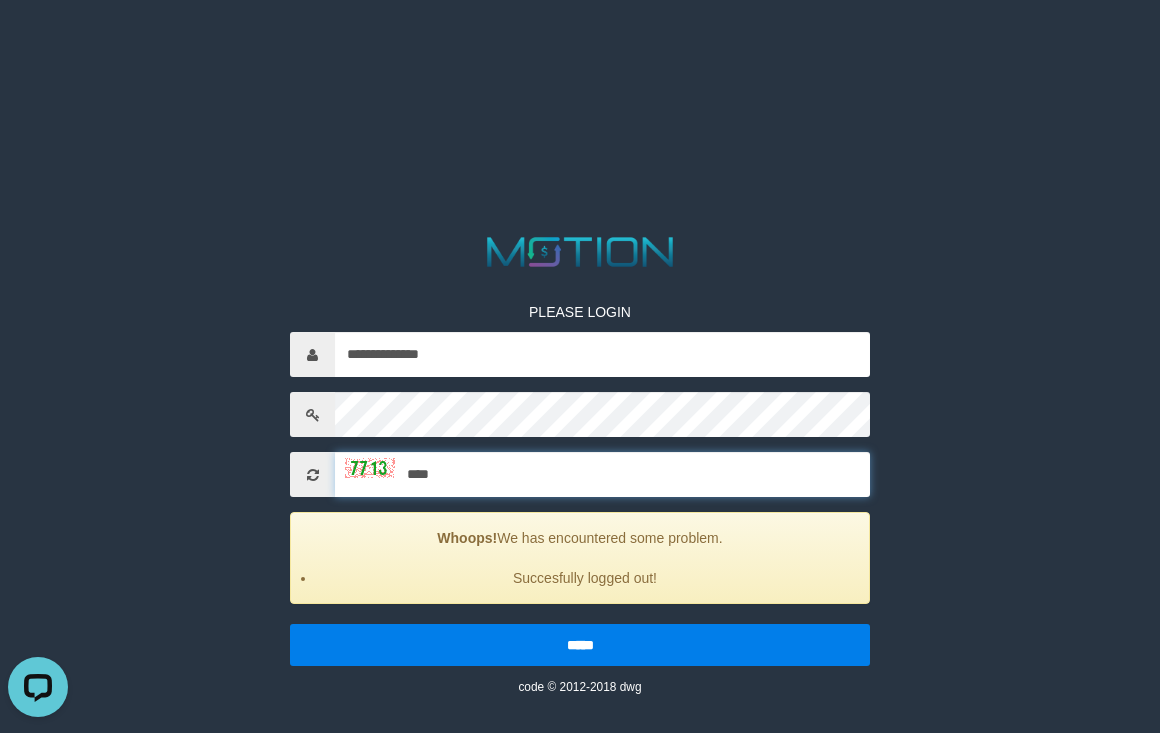 type on "****" 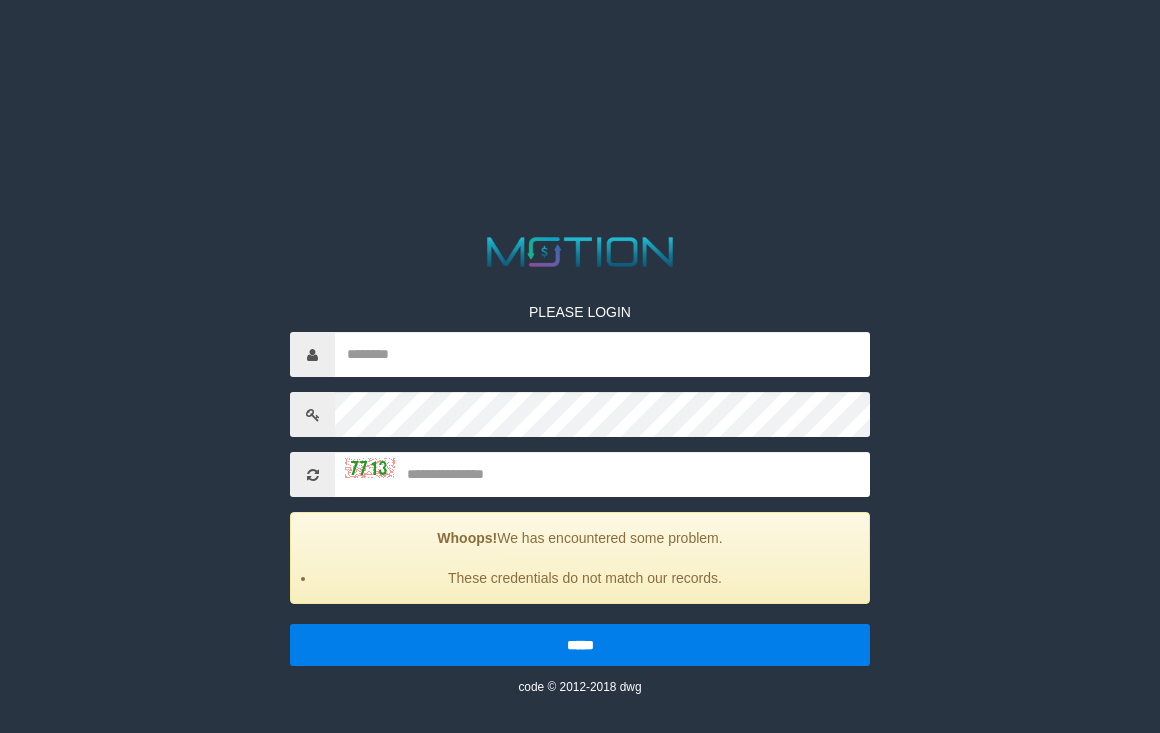 scroll, scrollTop: 0, scrollLeft: 0, axis: both 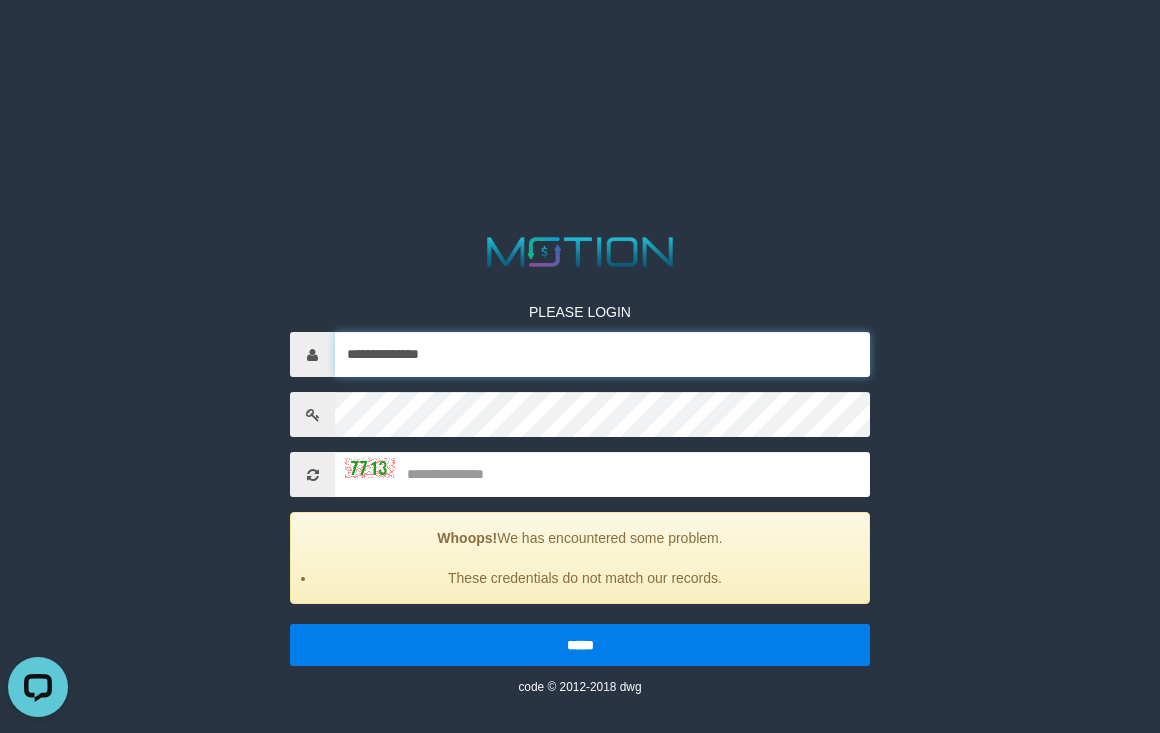 click on "**********" at bounding box center [602, 354] 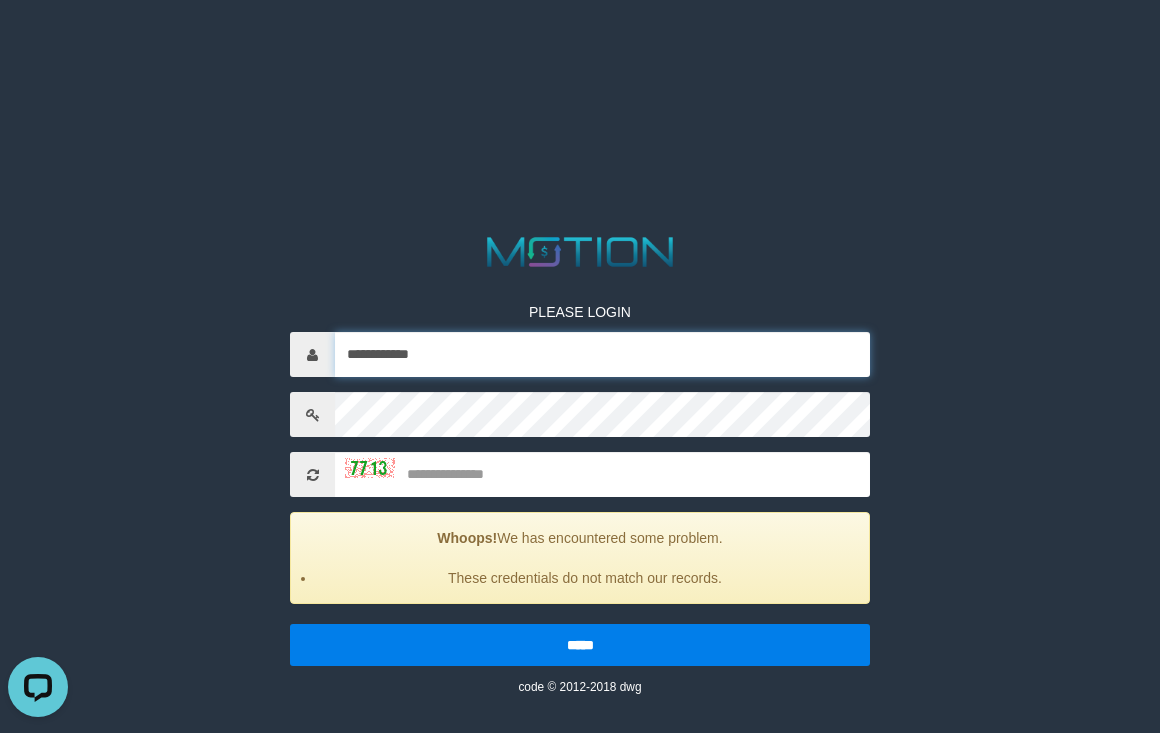 type on "**********" 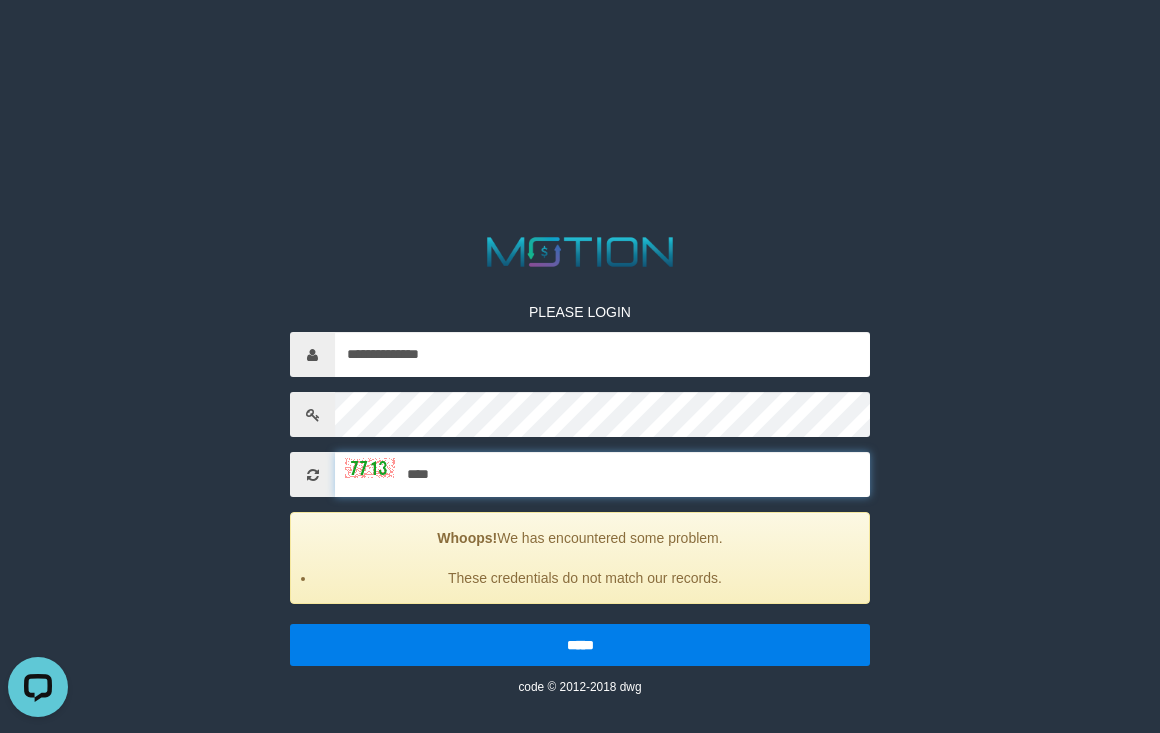type on "****" 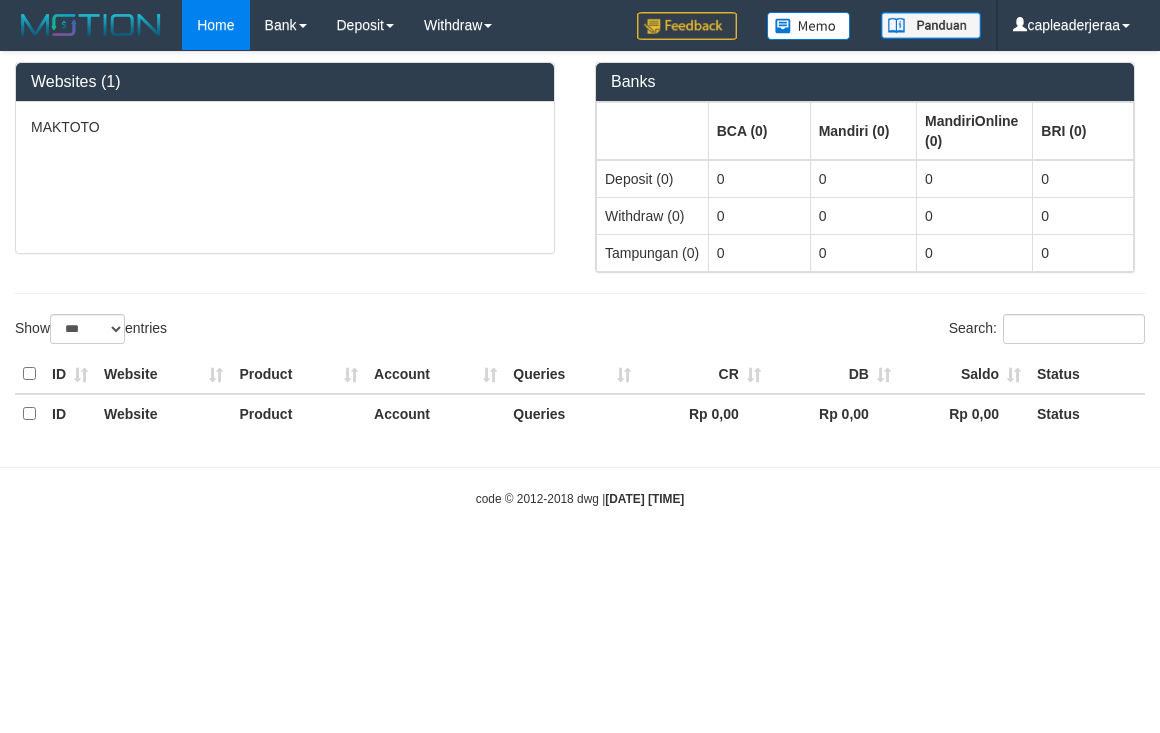 select on "***" 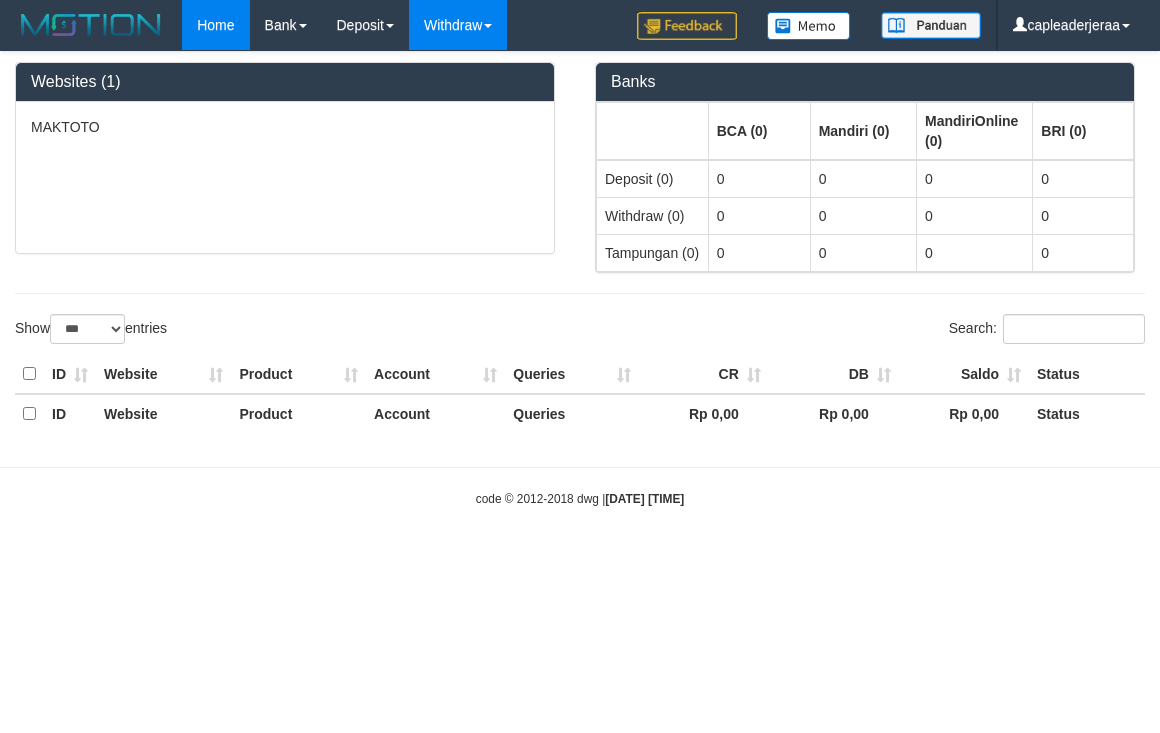 scroll, scrollTop: 0, scrollLeft: 0, axis: both 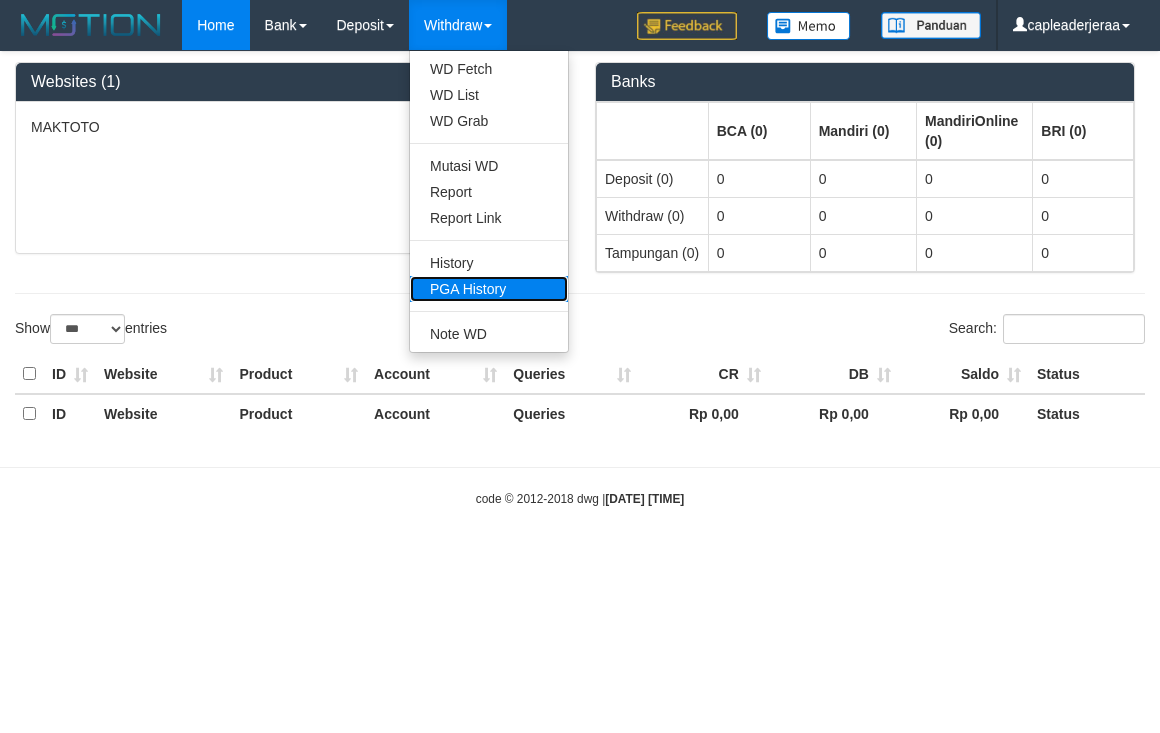 click on "PGA History" at bounding box center (489, 289) 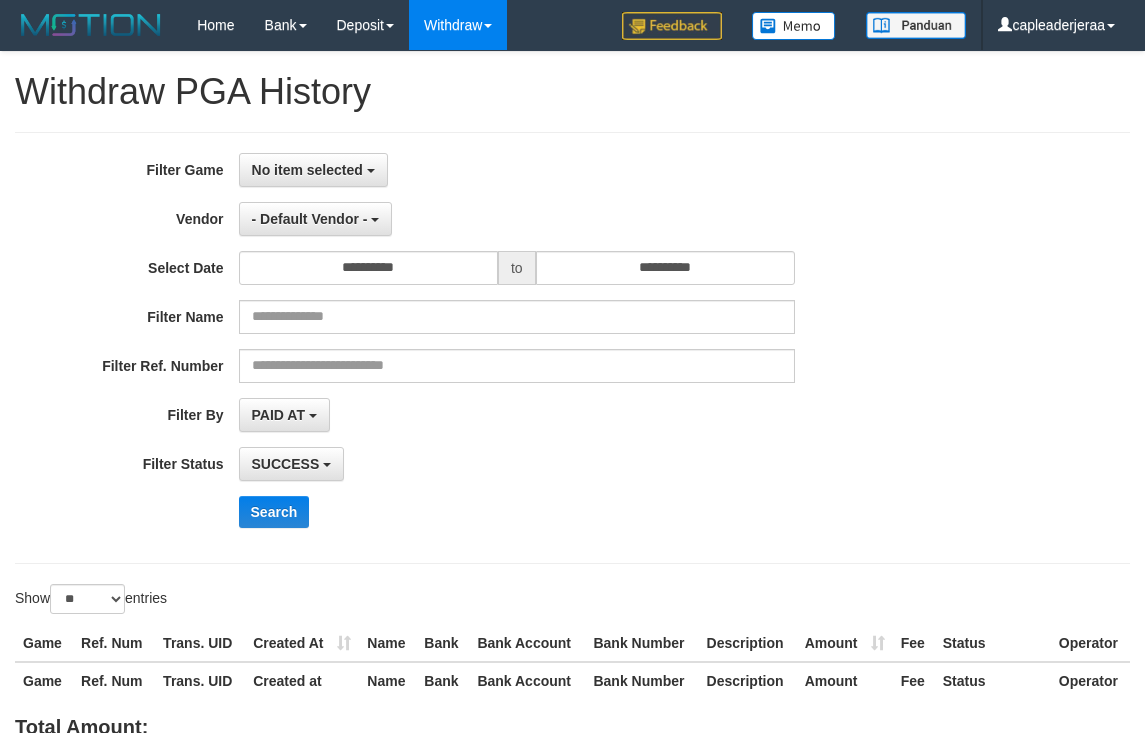 select 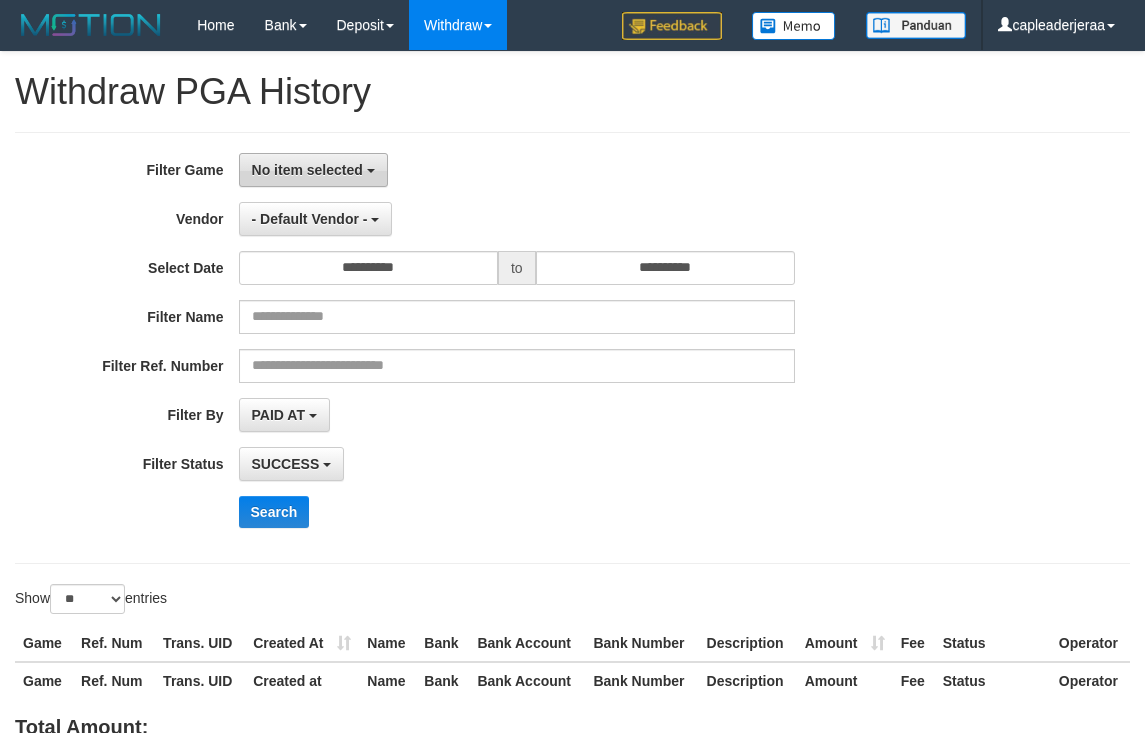click on "No item selected" at bounding box center (313, 170) 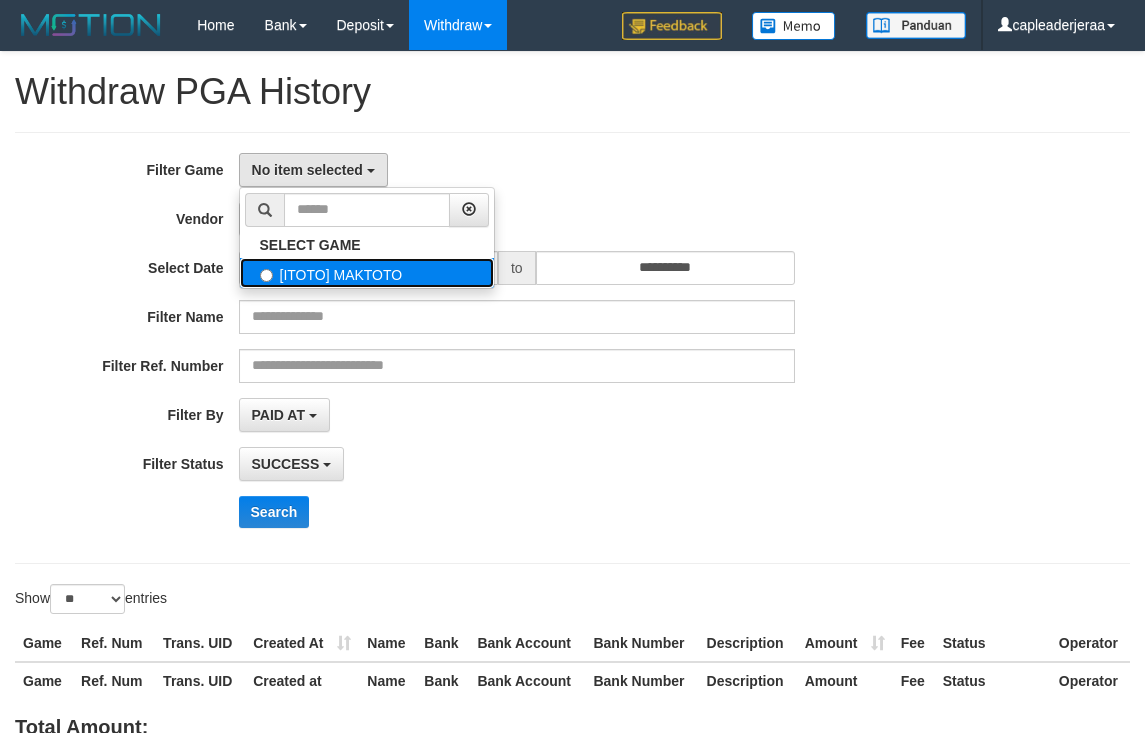 click on "[ITOTO] MAKTOTO" at bounding box center [367, 273] 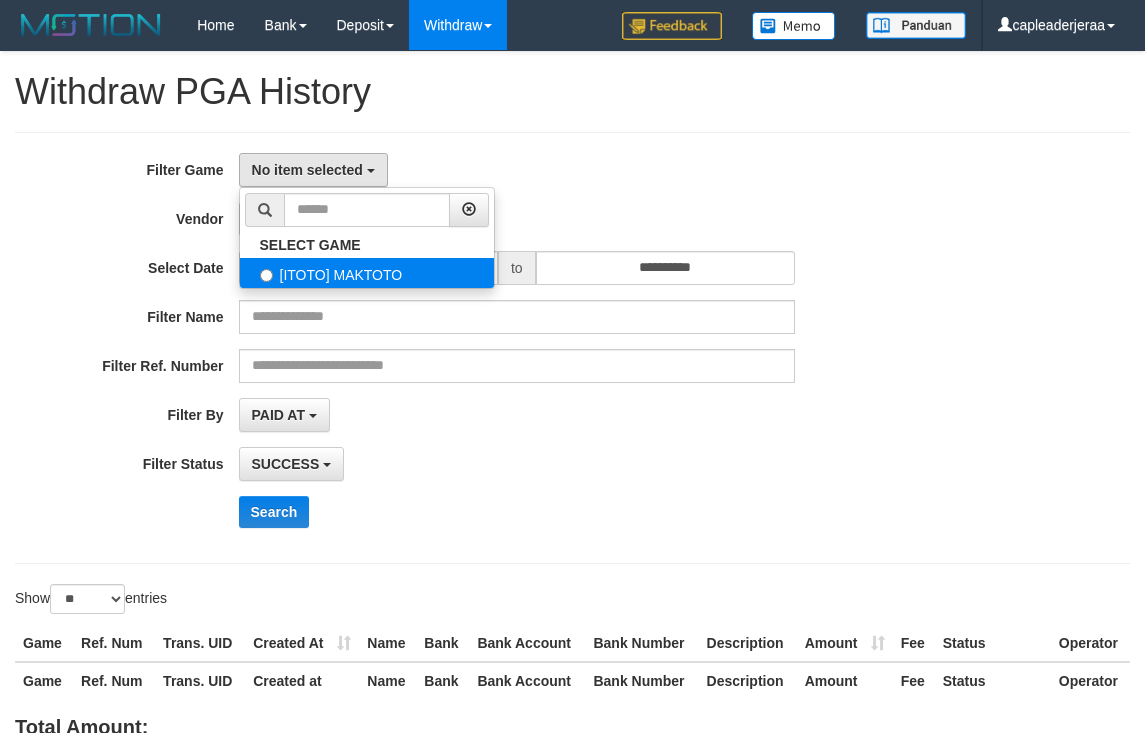 select on "****" 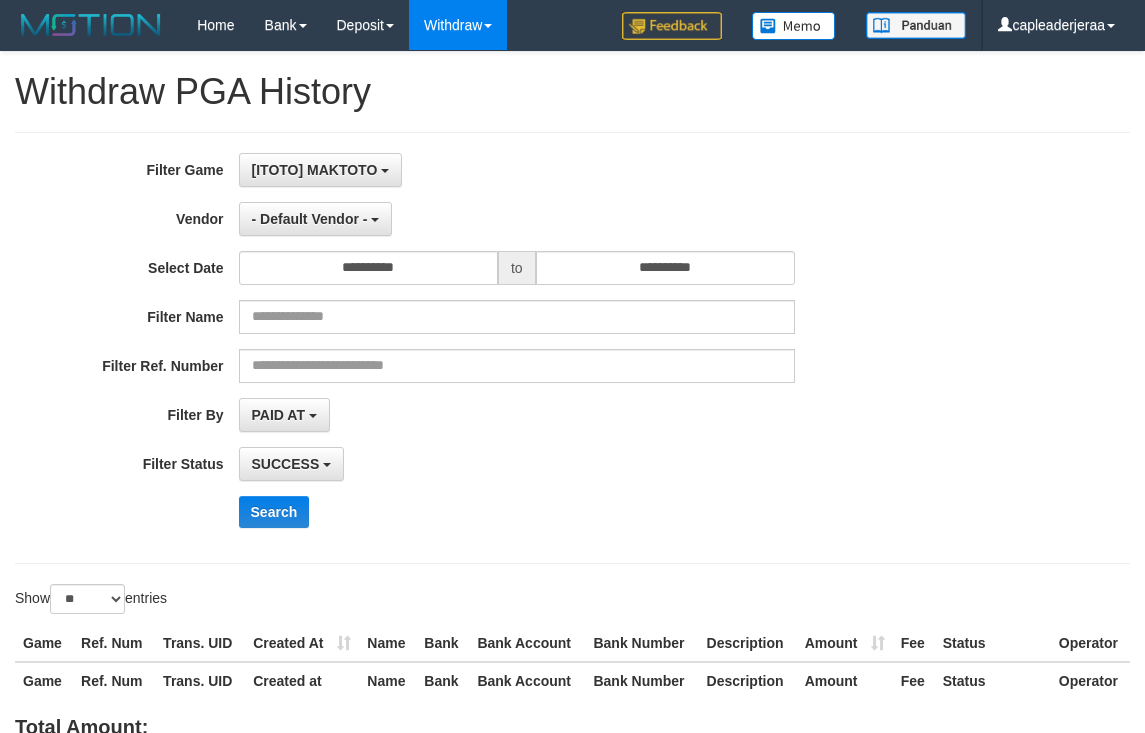 click on "**********" at bounding box center (477, 348) 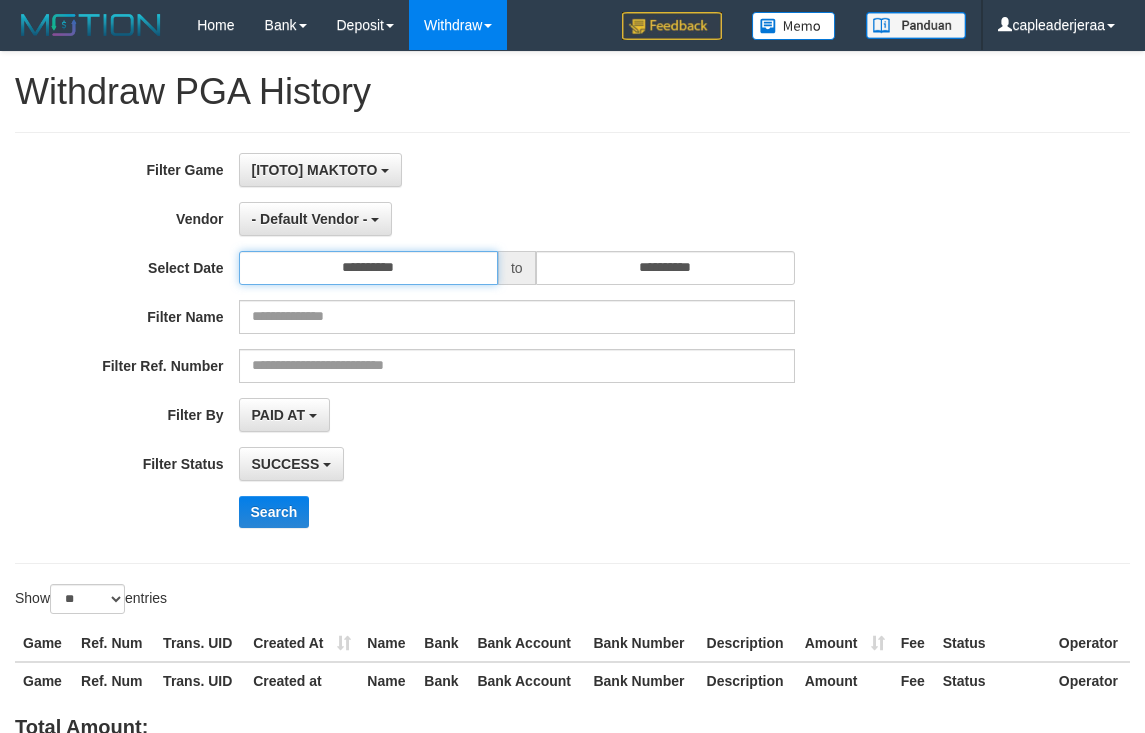 click on "**********" at bounding box center [368, 268] 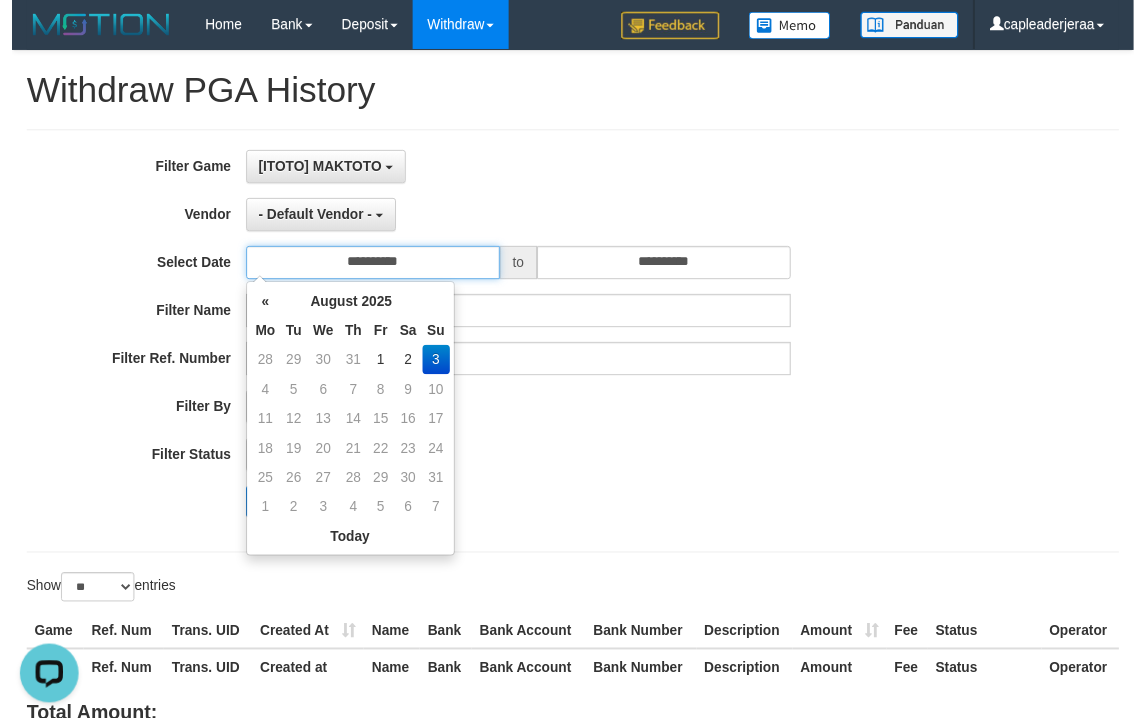 scroll, scrollTop: 0, scrollLeft: 0, axis: both 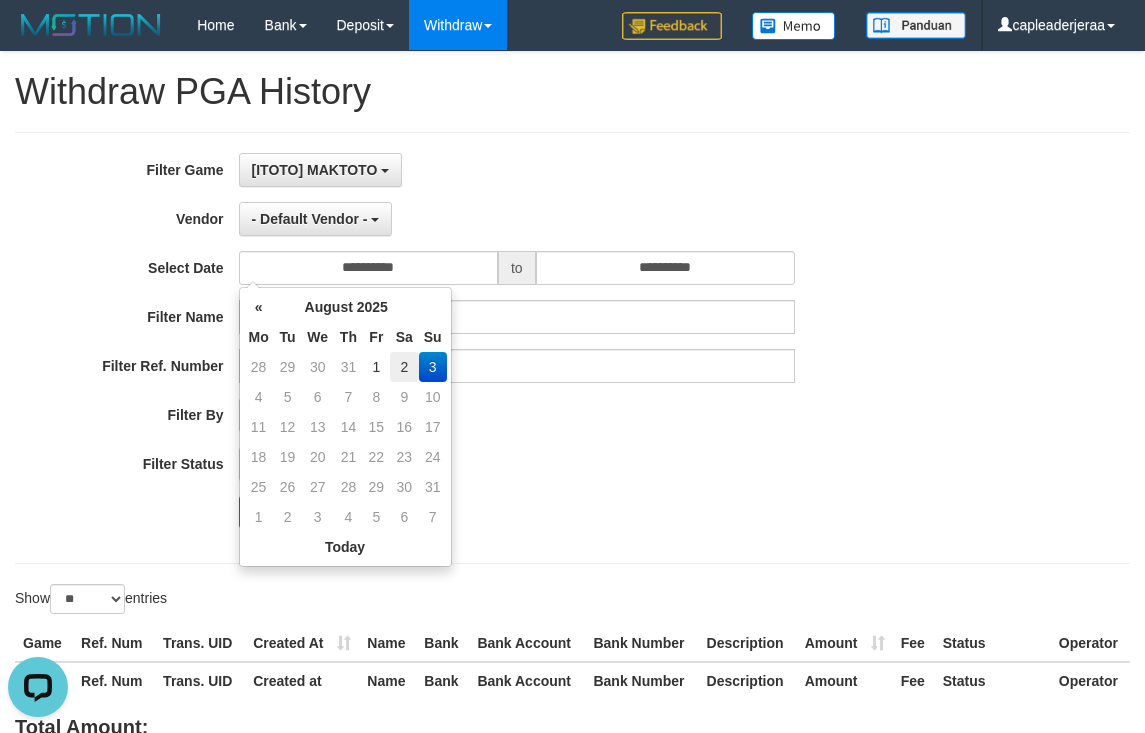 click on "2" at bounding box center [404, 367] 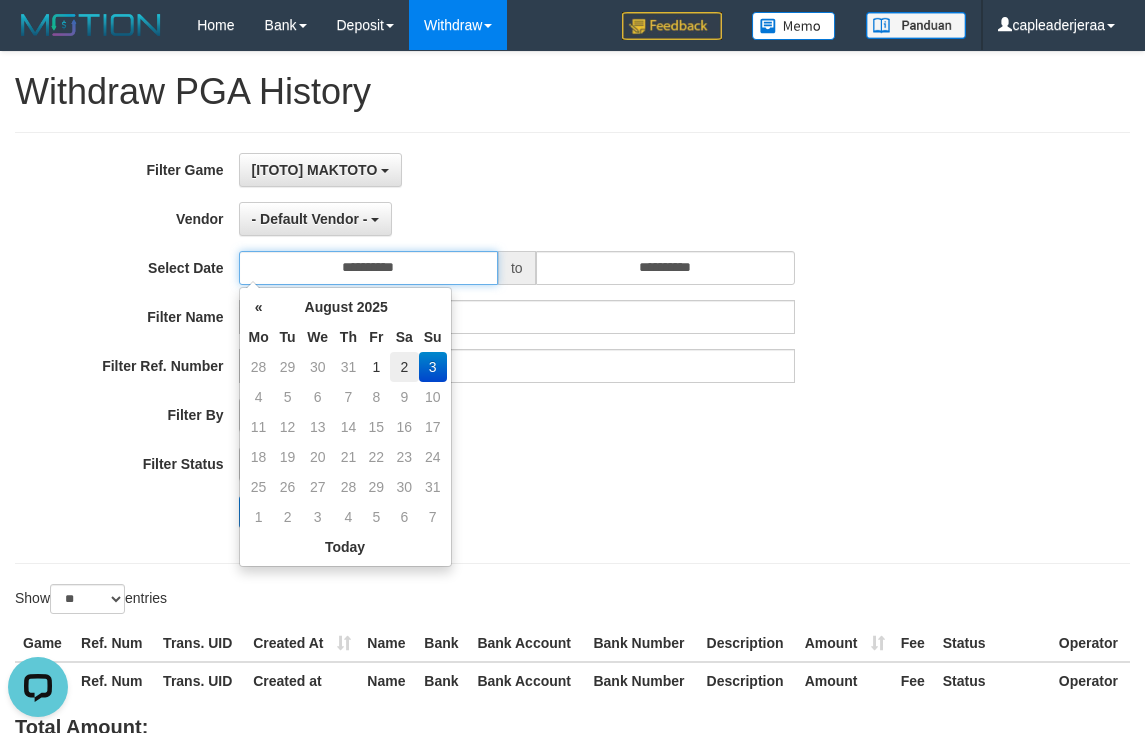 type on "**********" 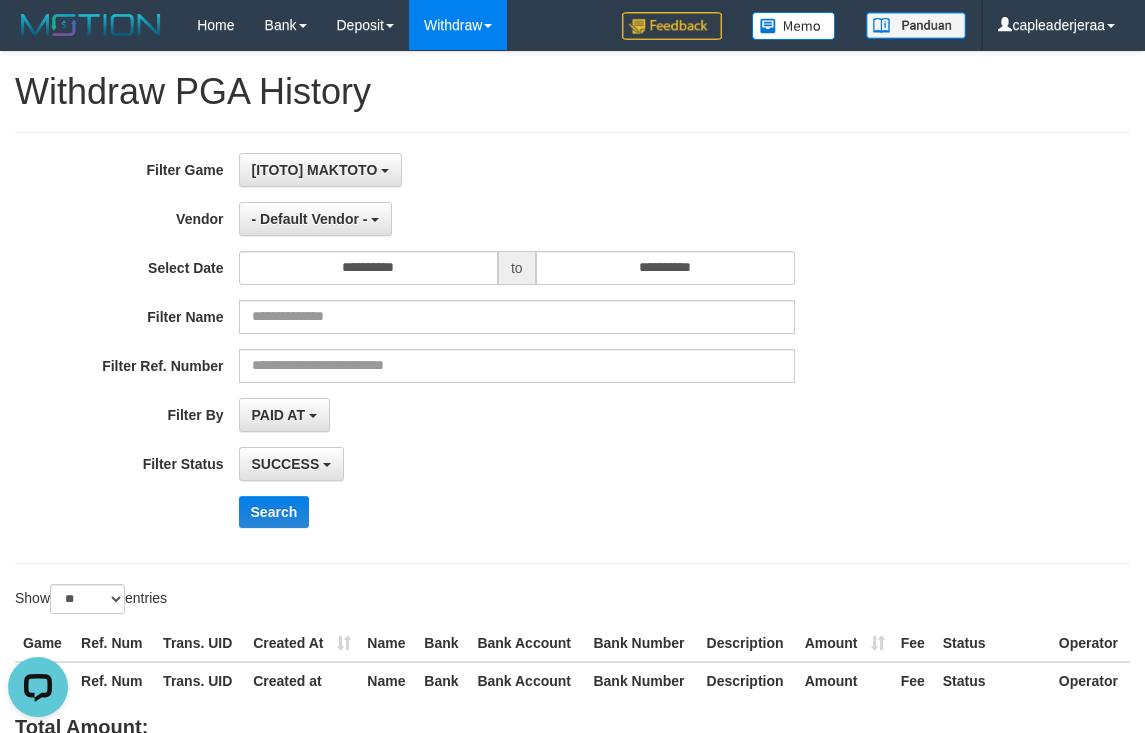 click on "**********" at bounding box center [477, 348] 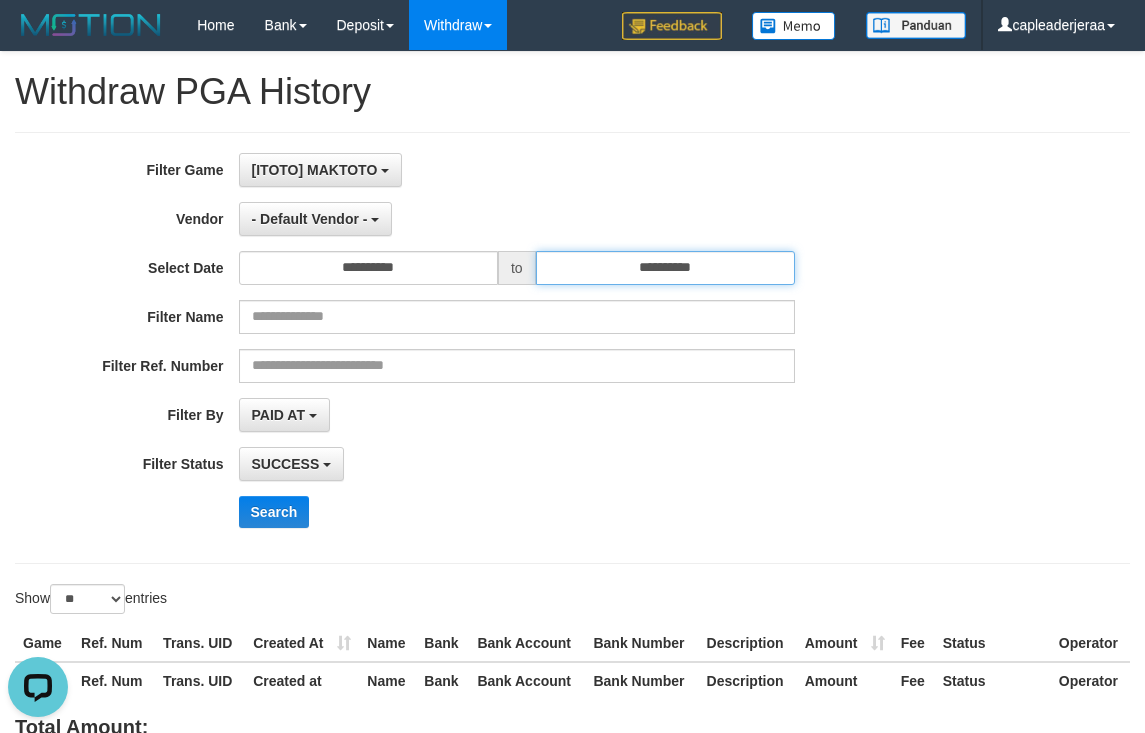 click on "**********" at bounding box center [665, 268] 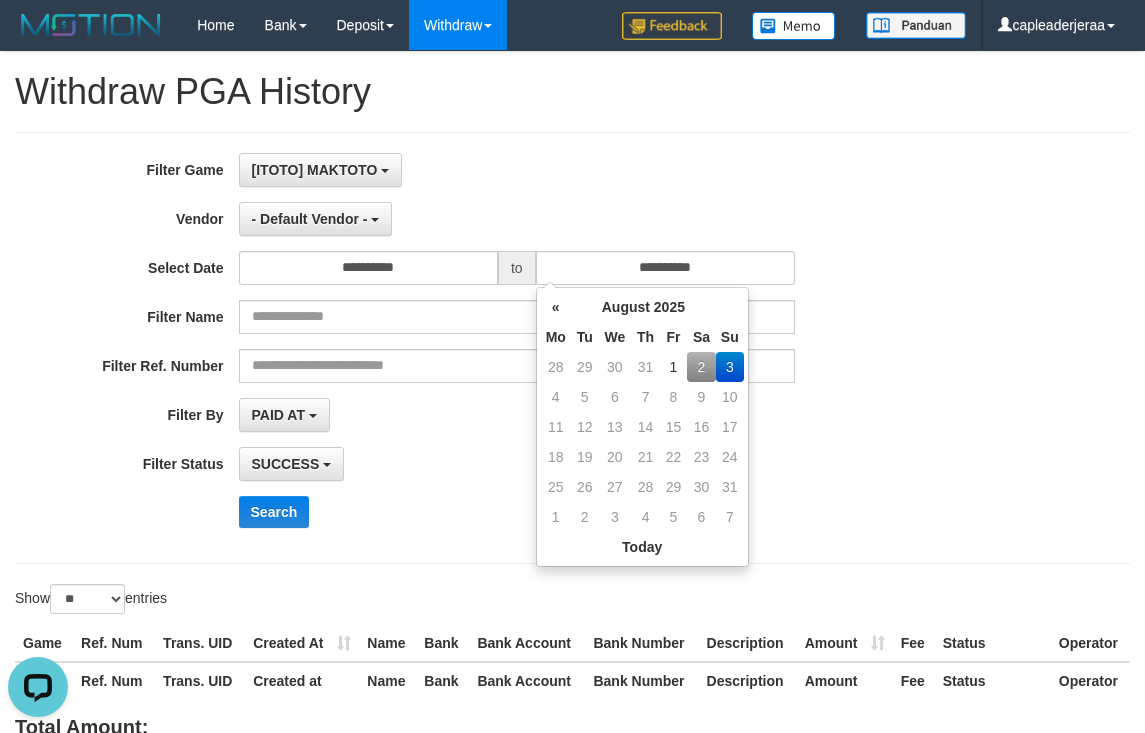 click on "2" at bounding box center (701, 367) 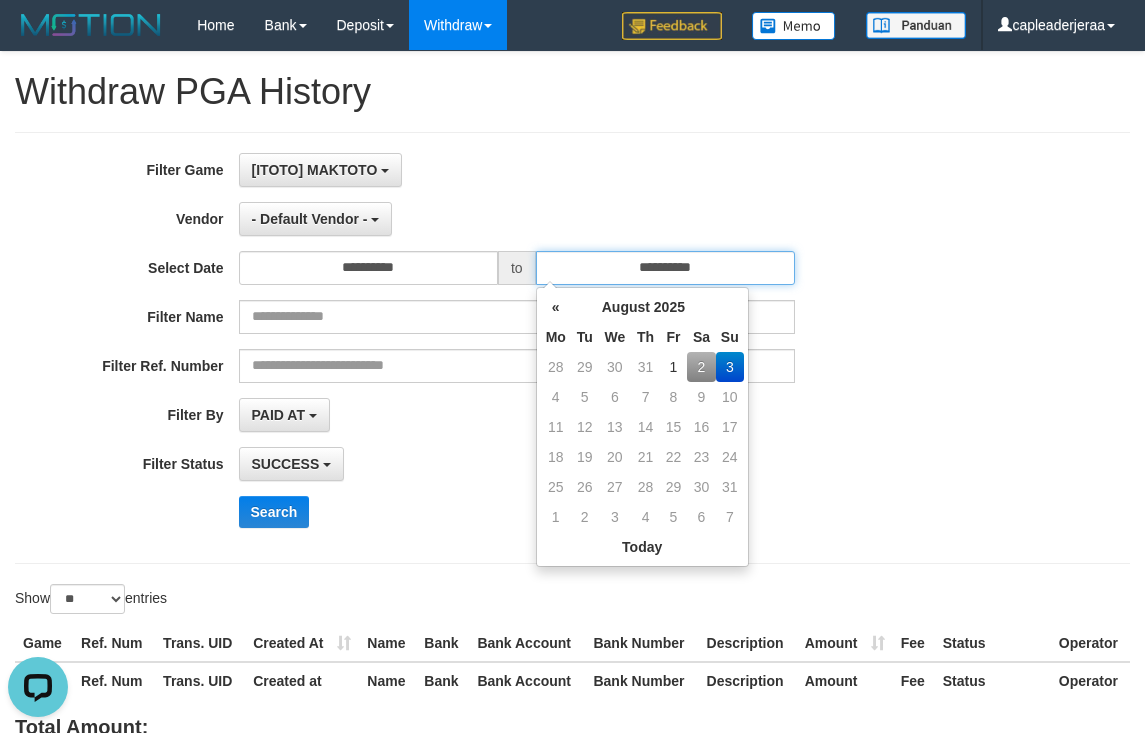 type on "**********" 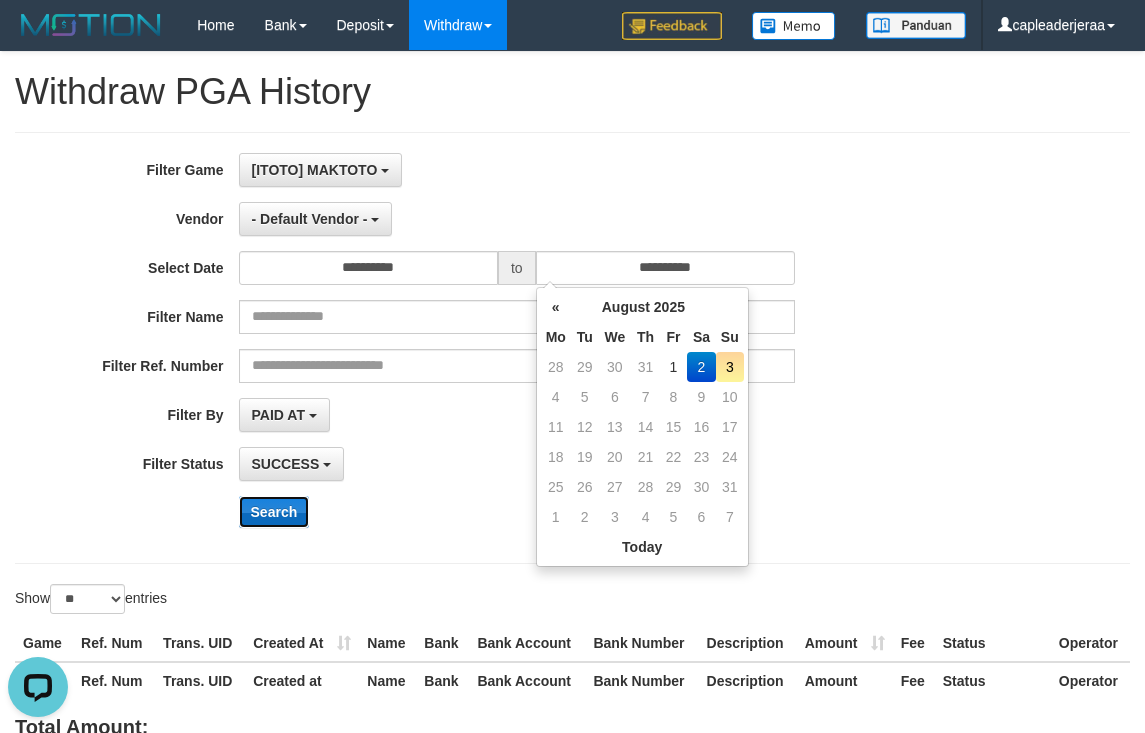click on "Search" at bounding box center (274, 512) 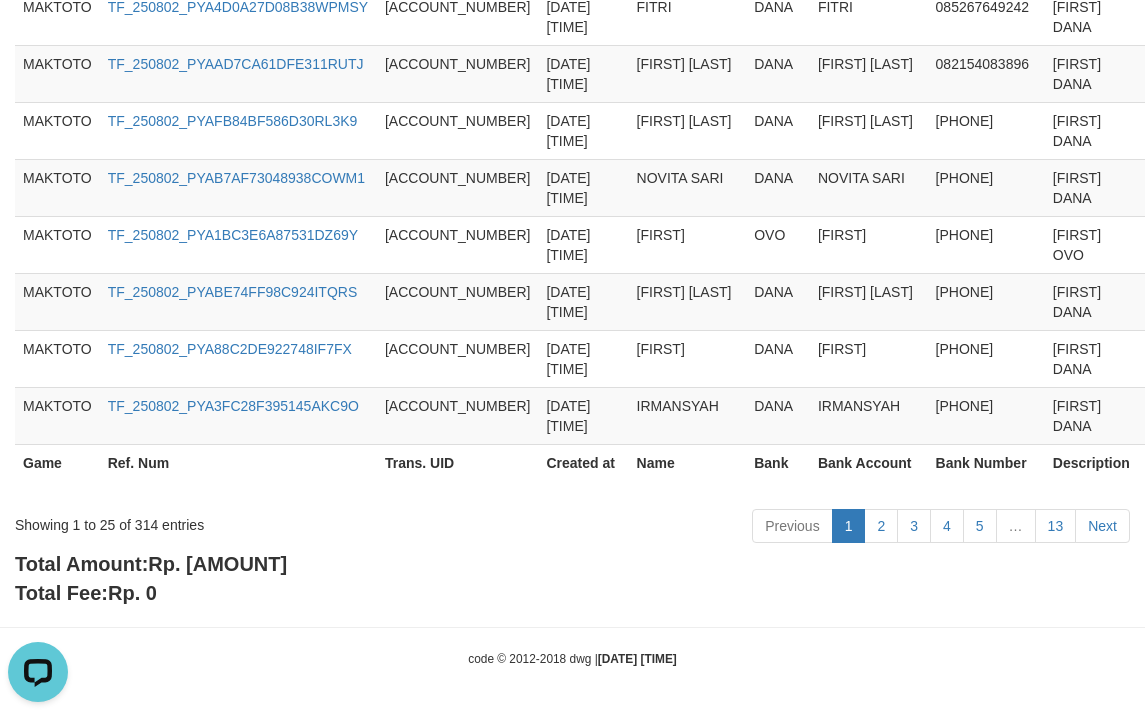scroll, scrollTop: 2163, scrollLeft: 0, axis: vertical 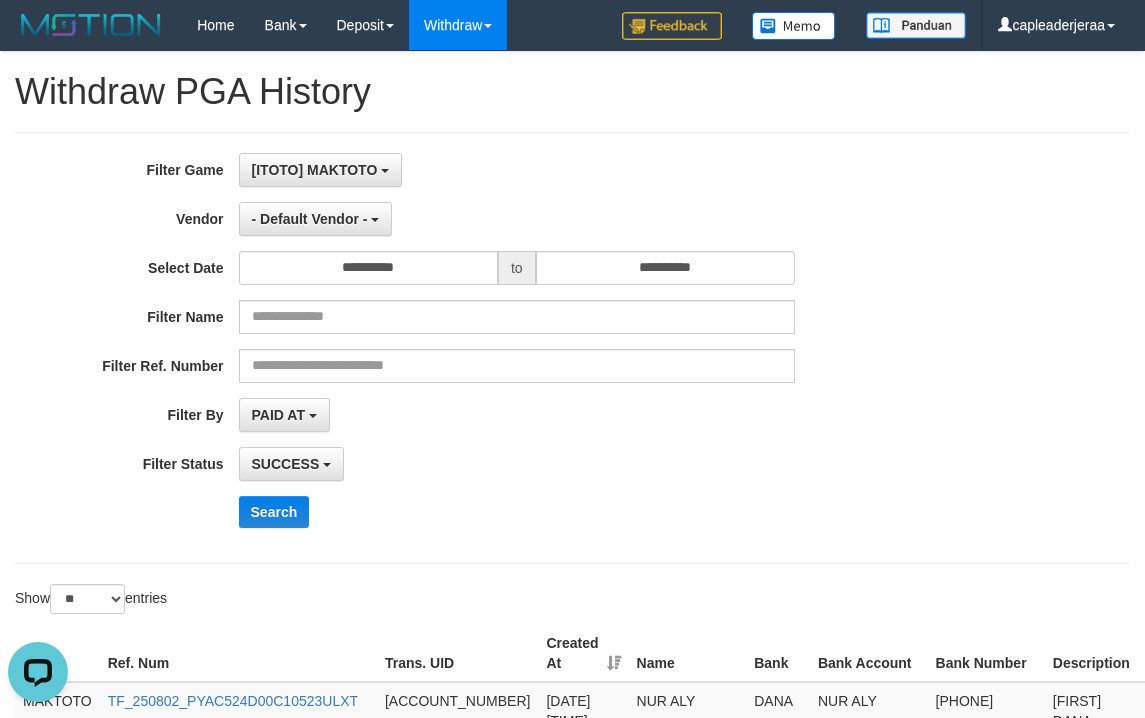 click on "**********" at bounding box center (572, 1161) 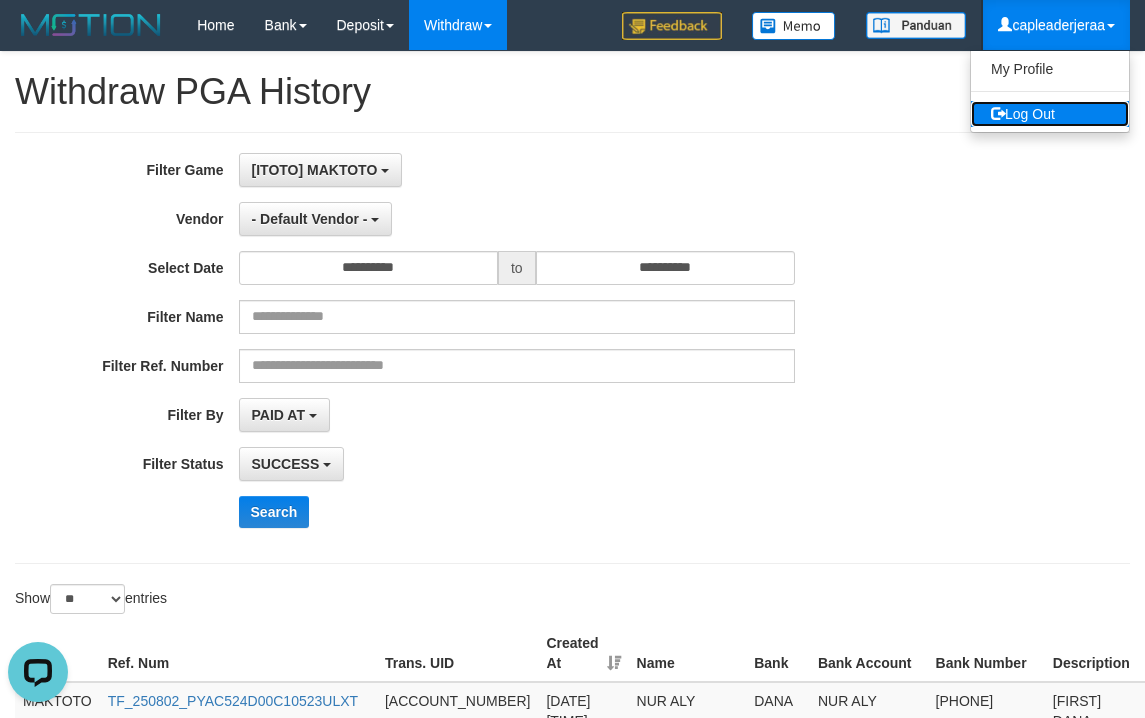click on "Log Out" at bounding box center (1050, 114) 